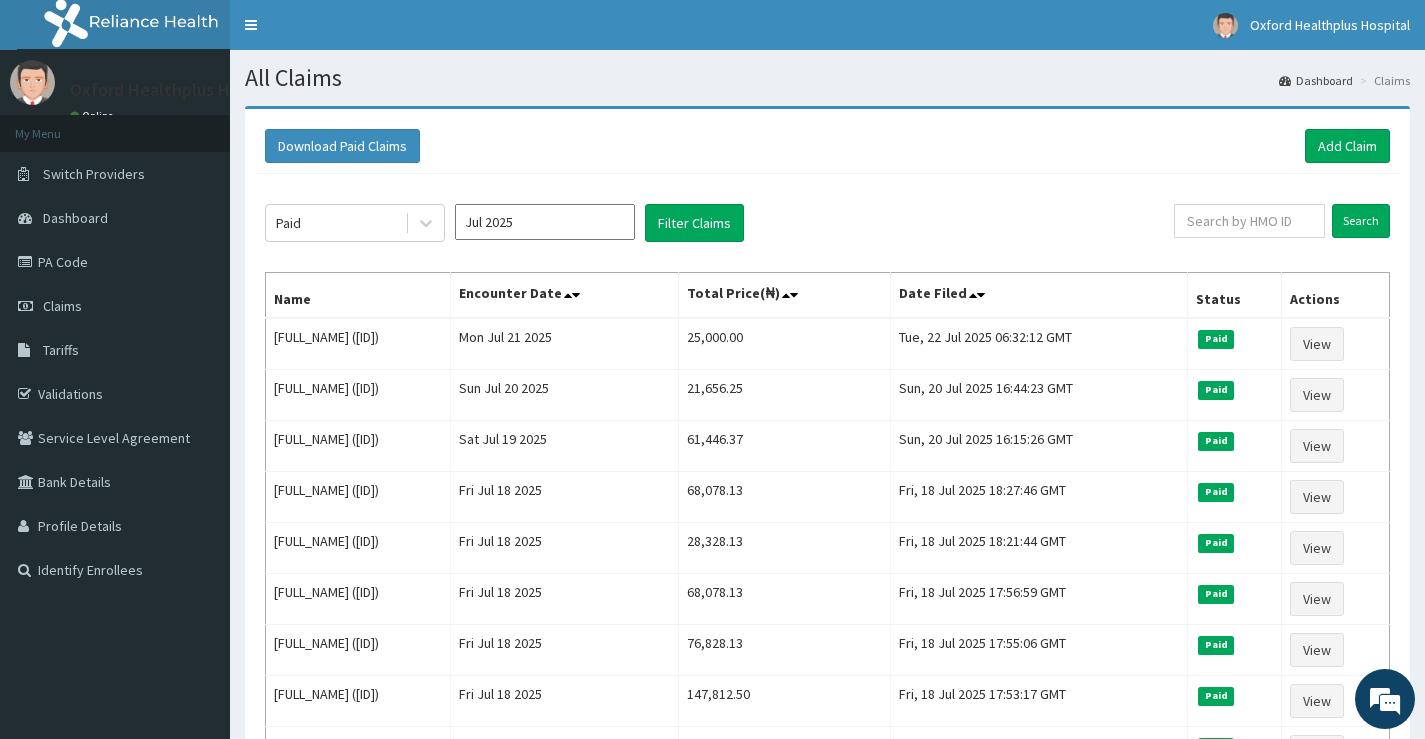 scroll, scrollTop: 0, scrollLeft: 0, axis: both 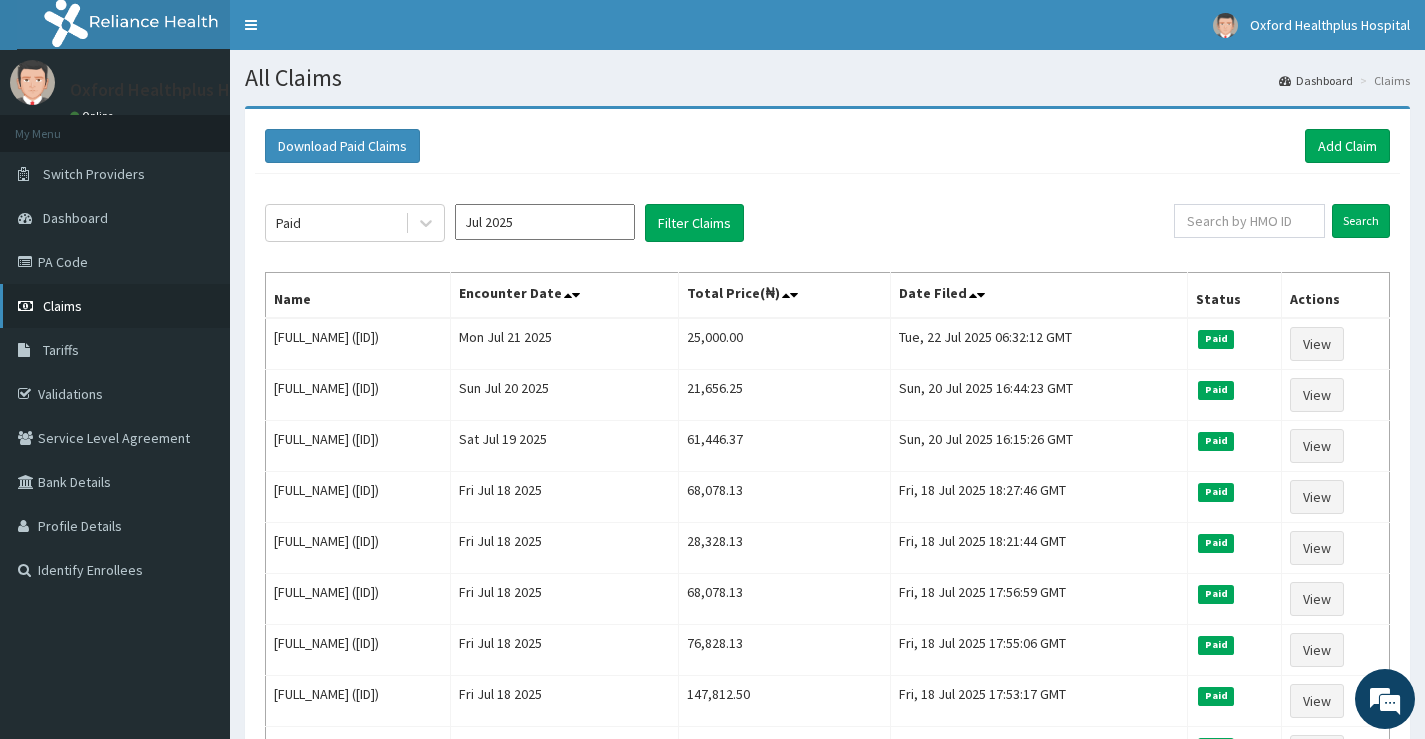 click on "Claims" at bounding box center [115, 306] 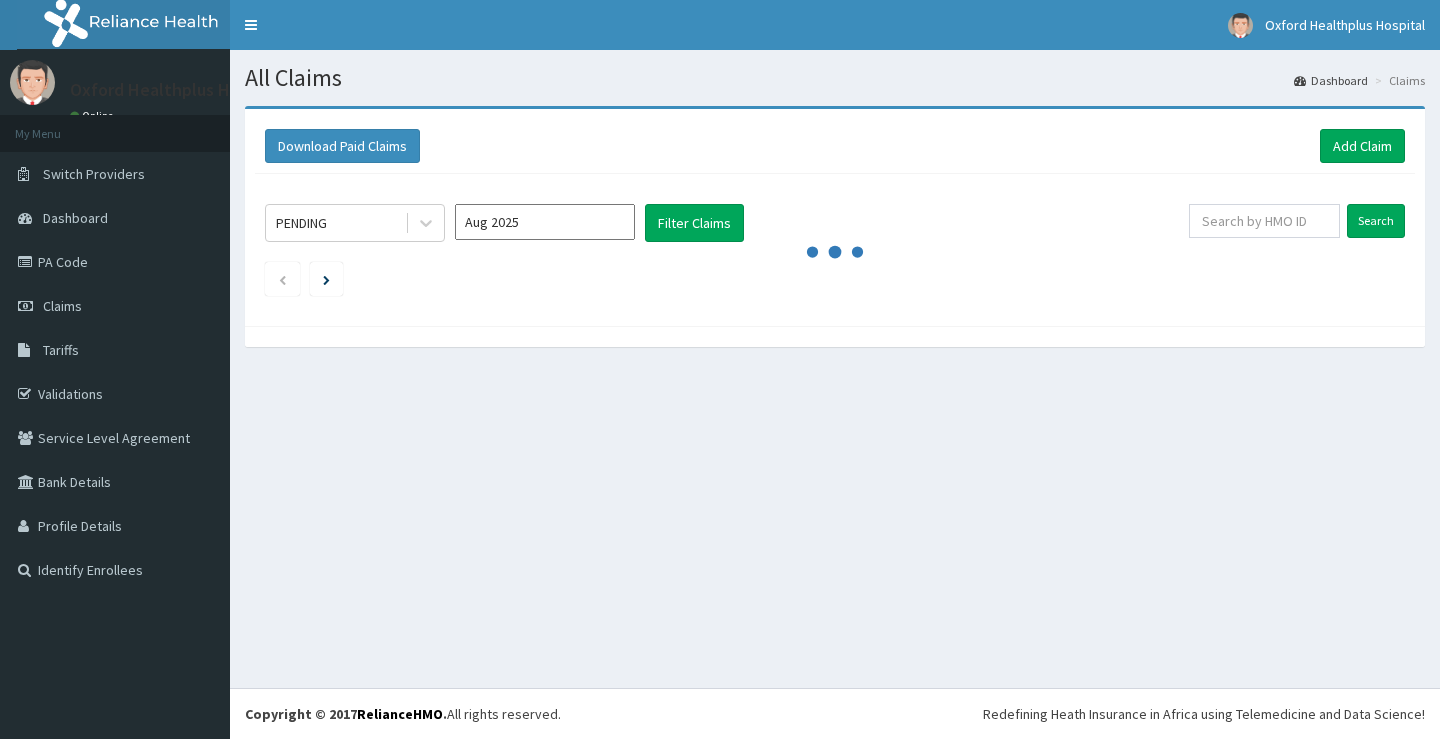 scroll, scrollTop: 0, scrollLeft: 0, axis: both 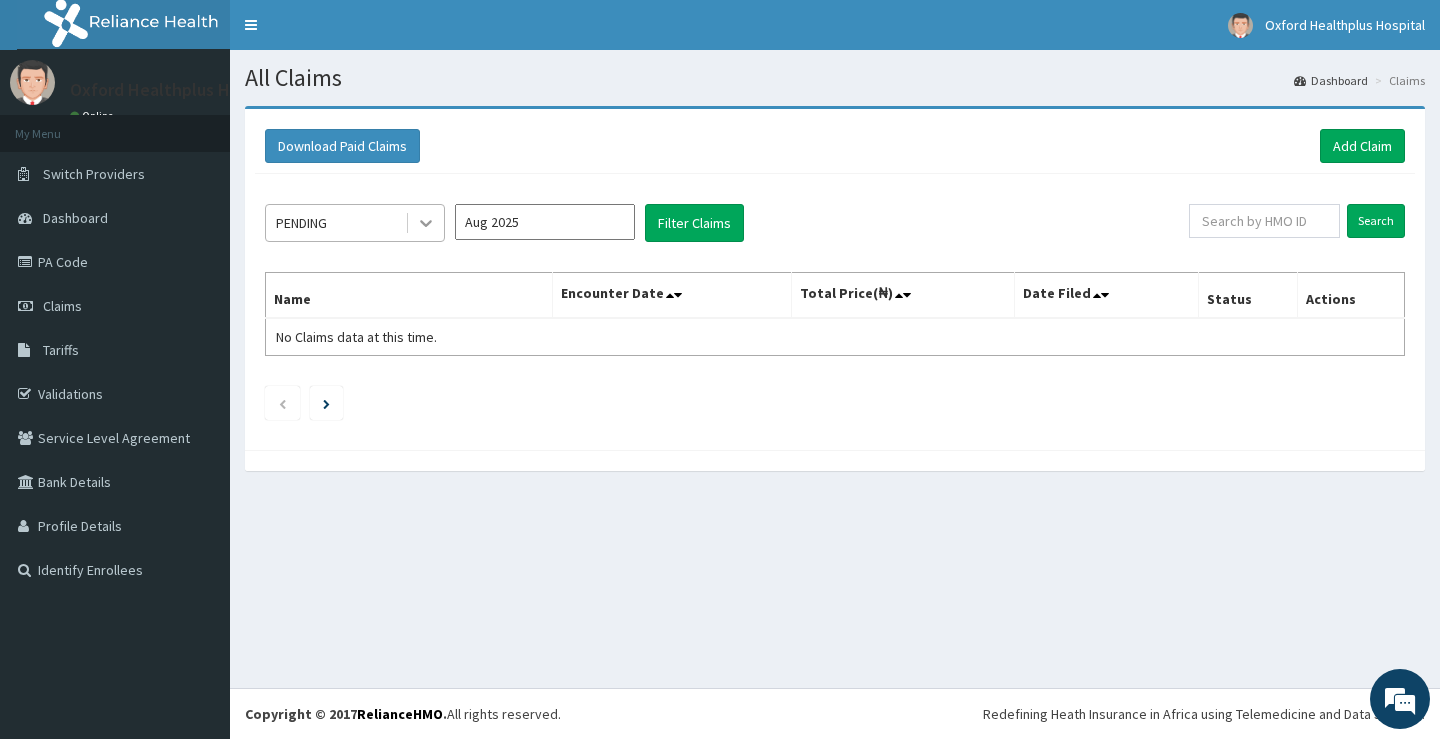 click 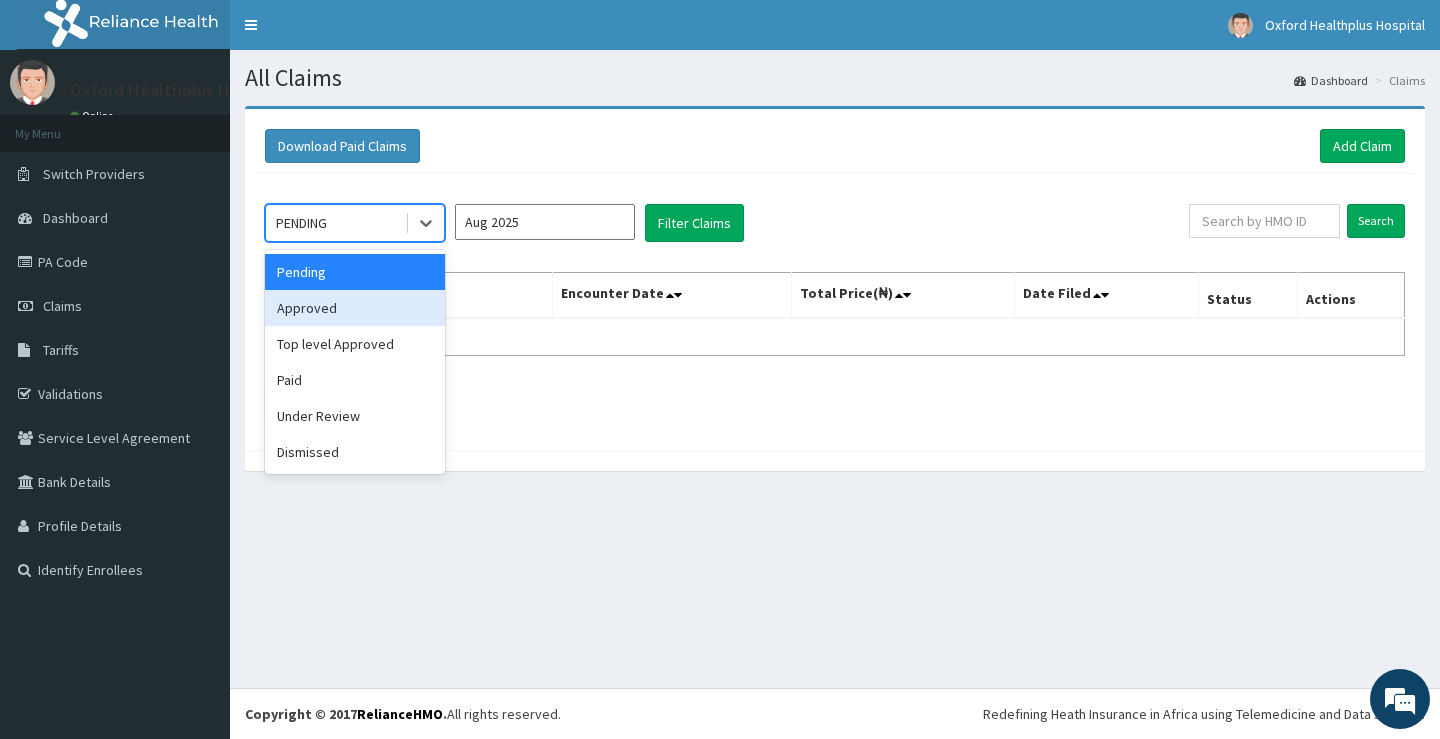 click on "Approved" at bounding box center [355, 308] 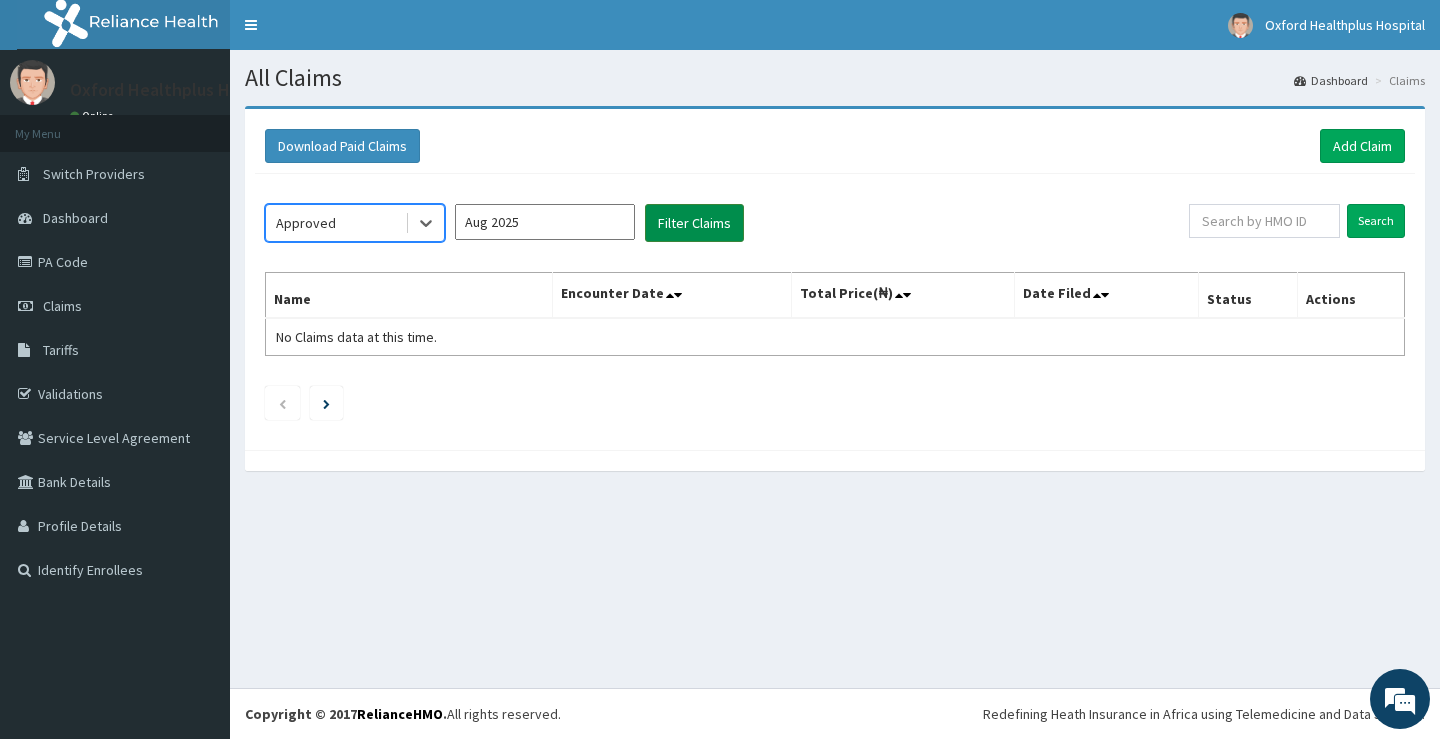 click on "Filter Claims" at bounding box center (694, 223) 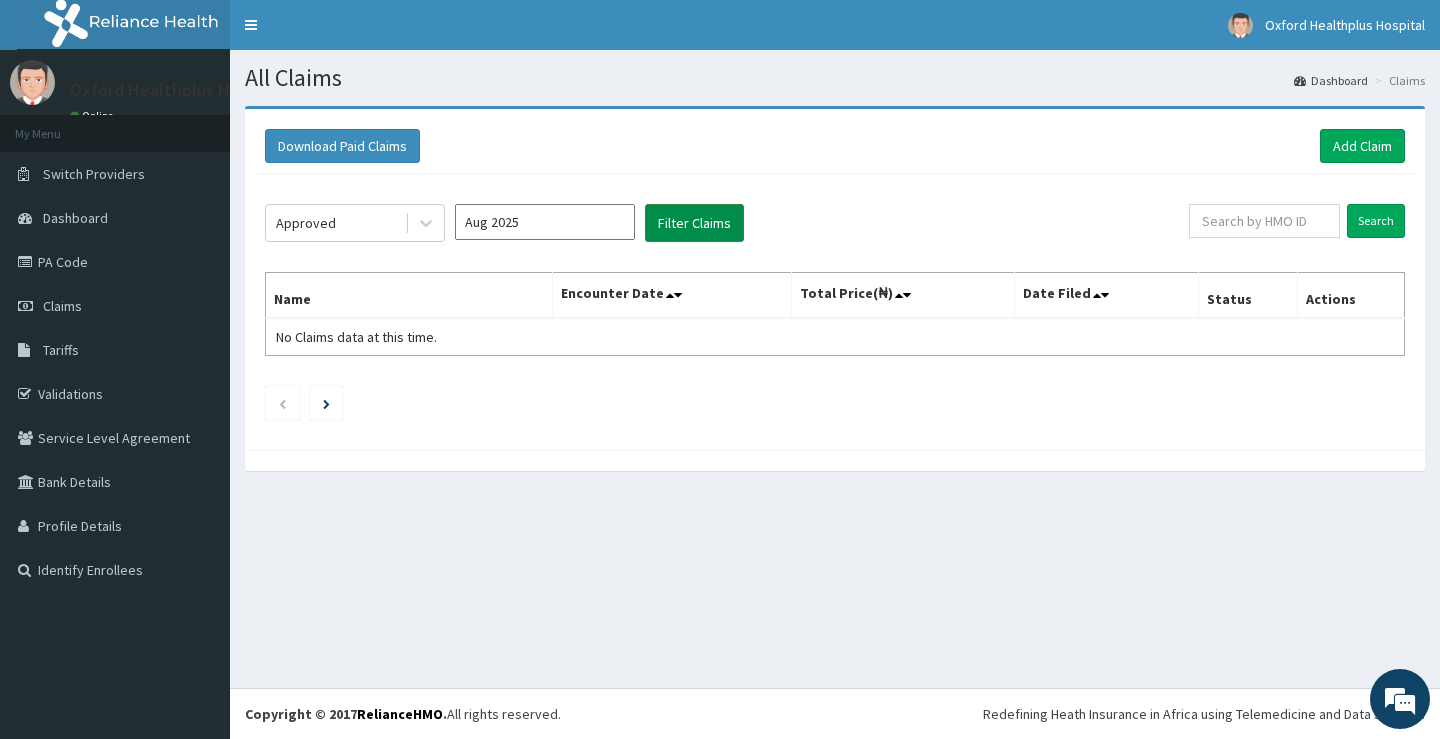 click on "Filter Claims" at bounding box center [694, 223] 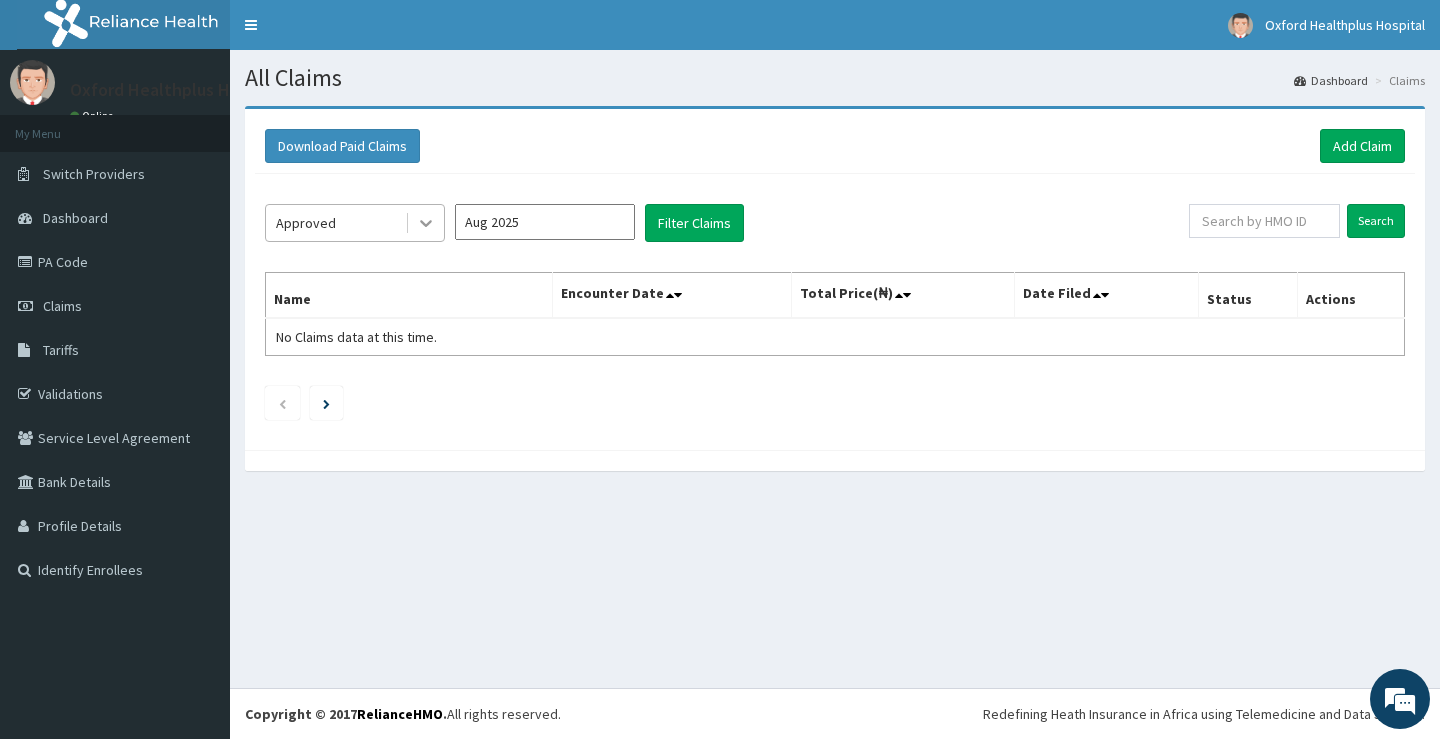 click 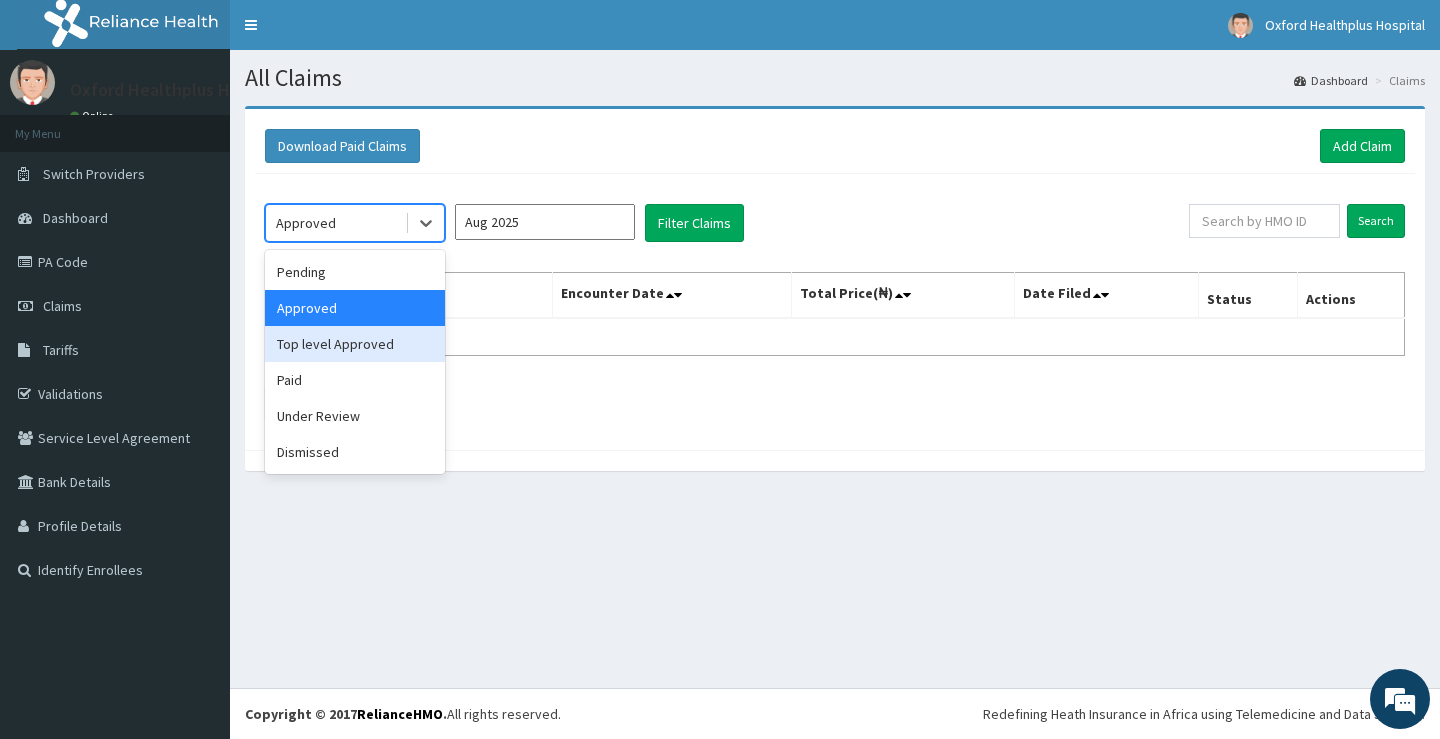 click on "Top level Approved" at bounding box center (355, 344) 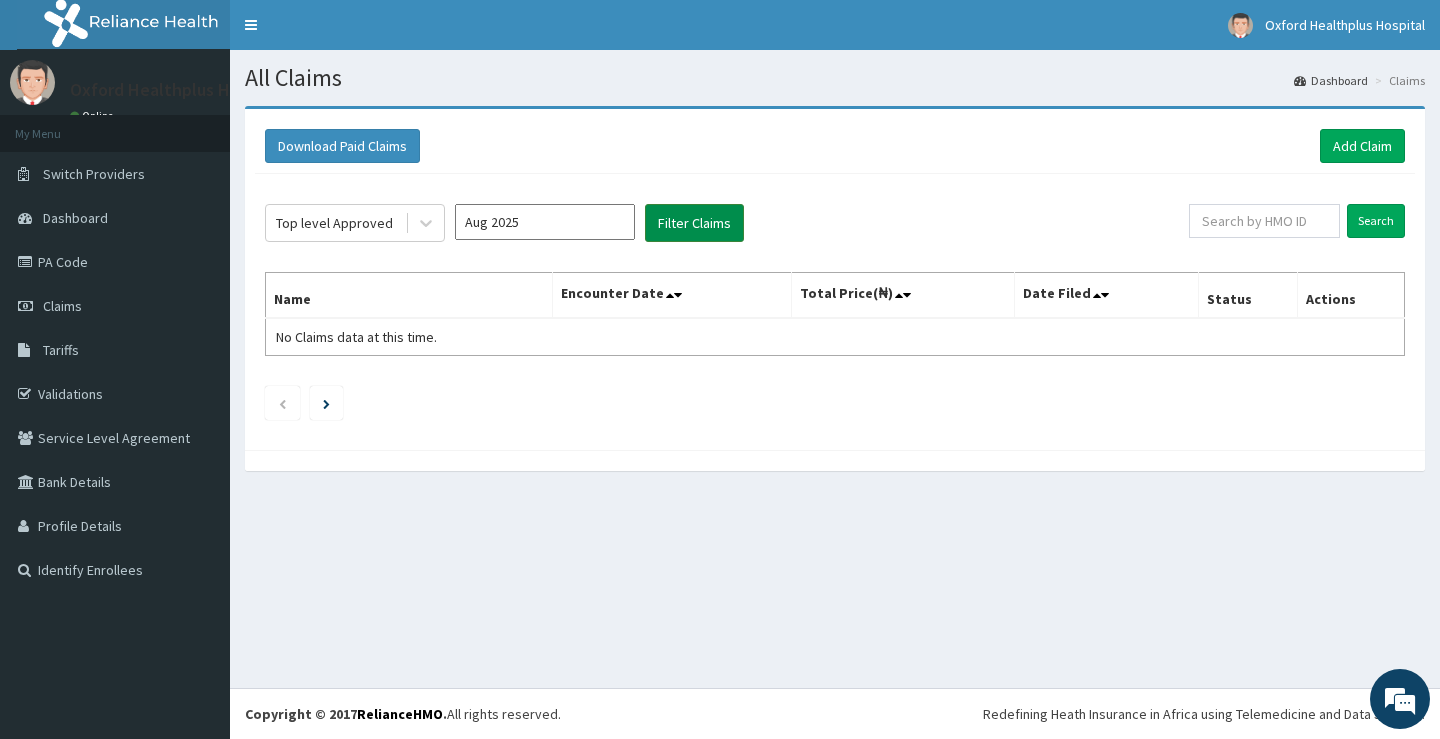 click on "Filter Claims" at bounding box center (694, 223) 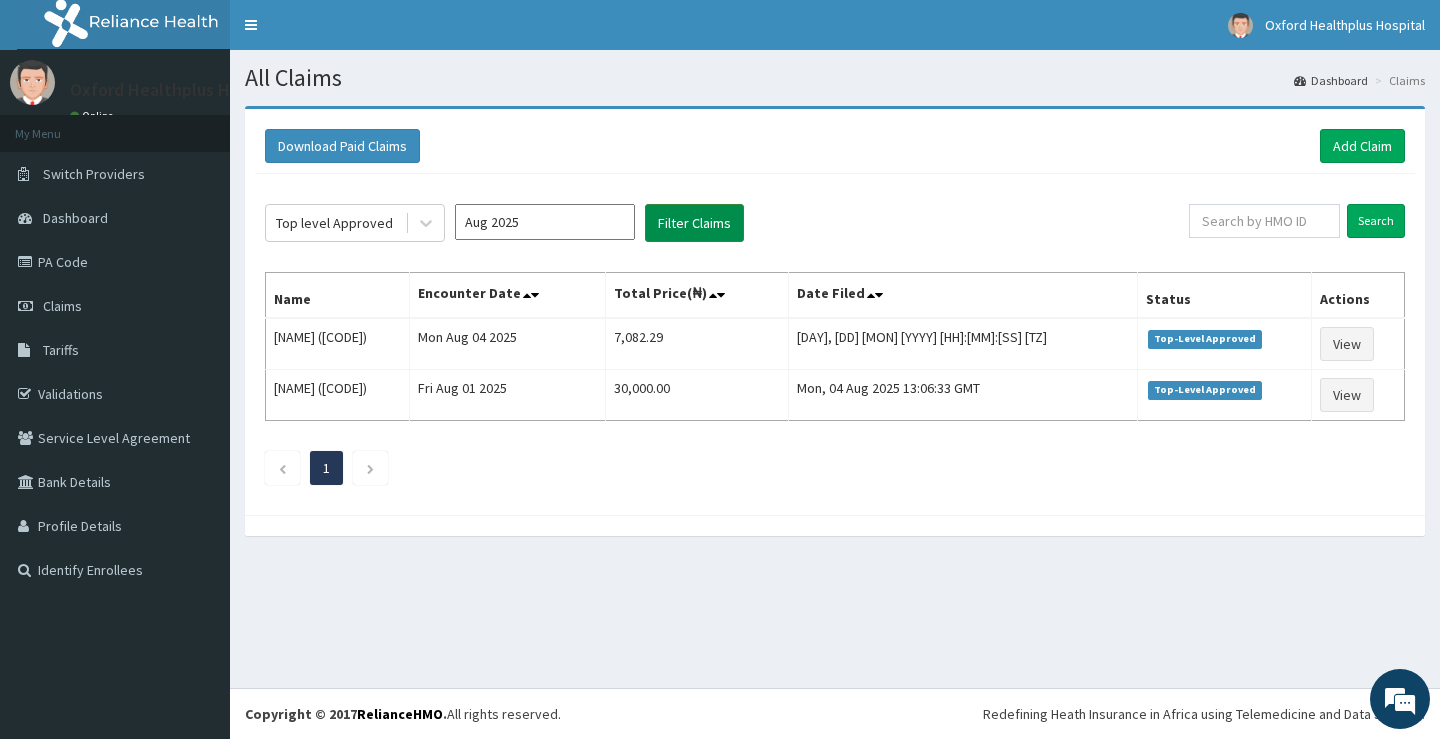 scroll, scrollTop: 0, scrollLeft: 0, axis: both 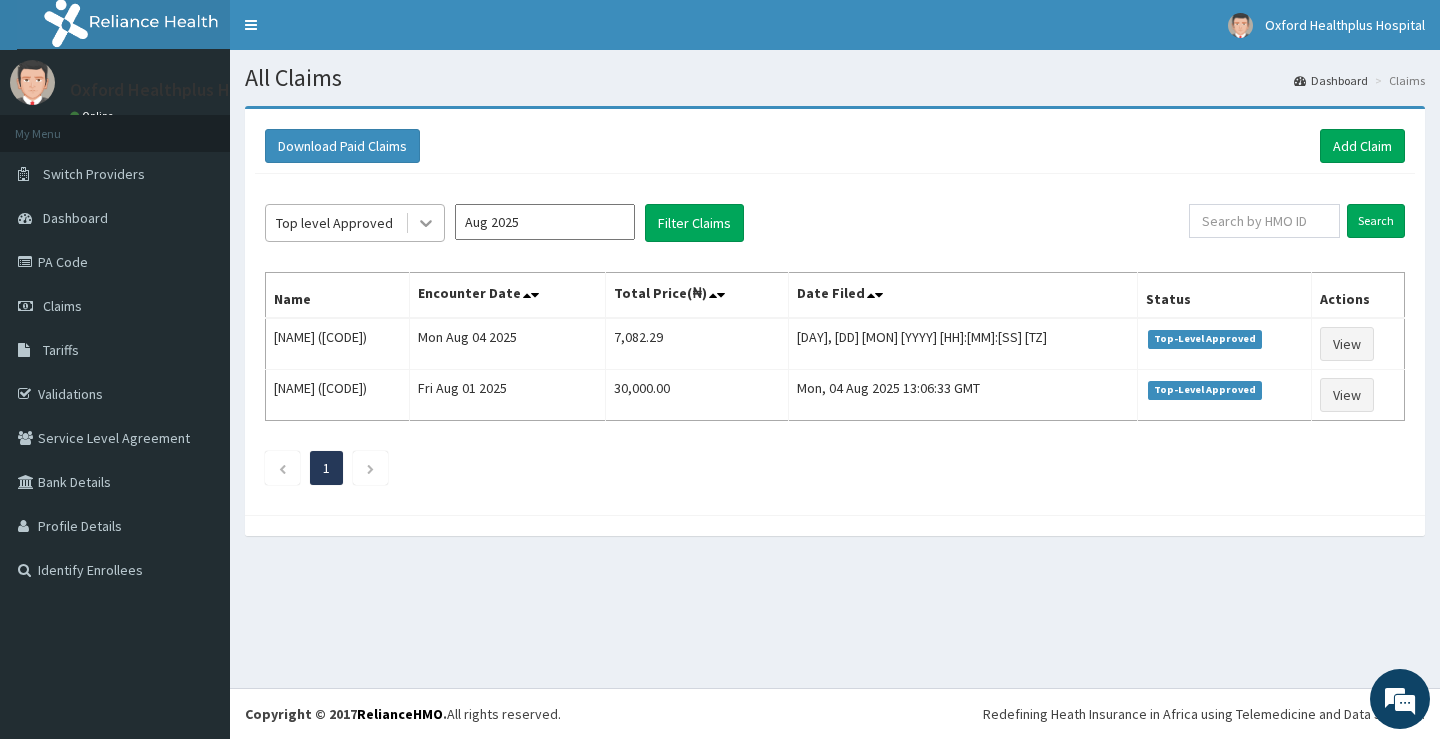 click 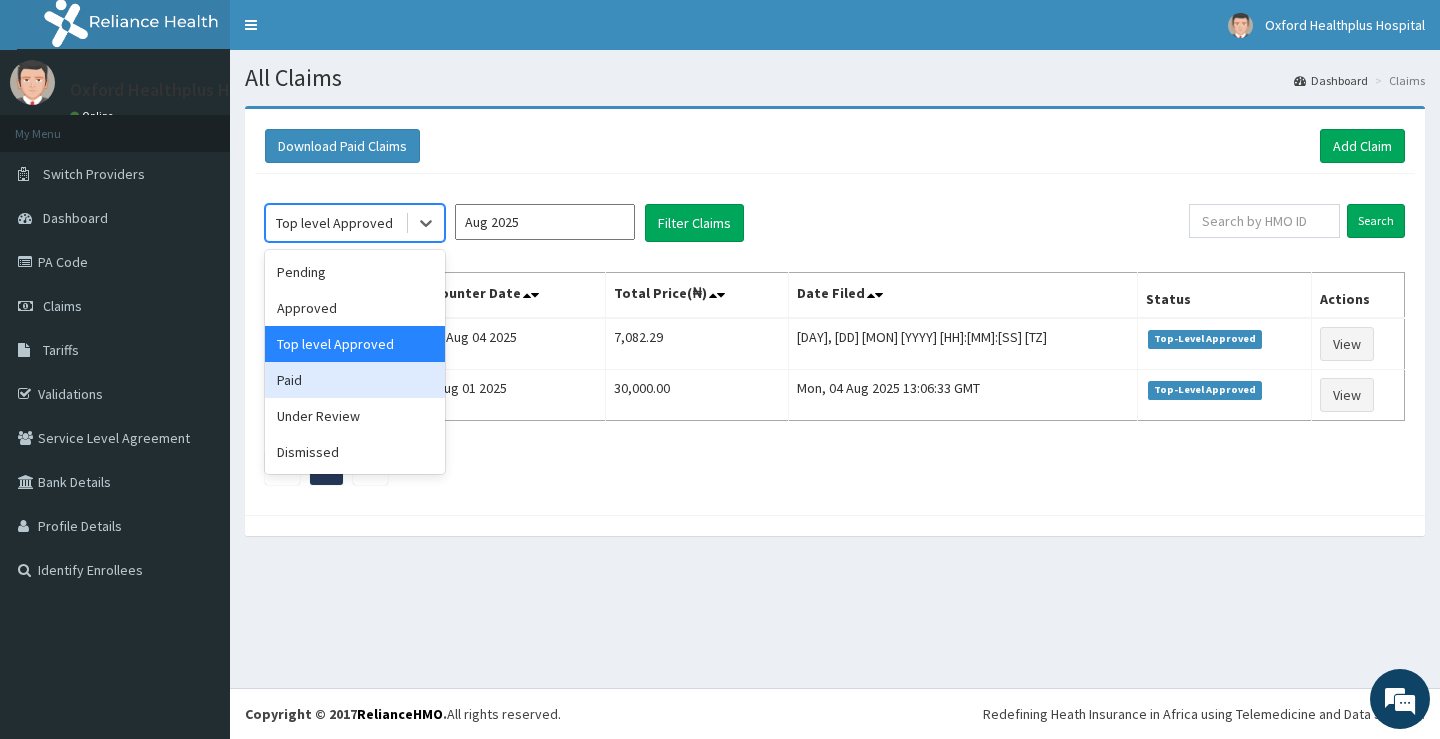 click on "Paid" at bounding box center (355, 380) 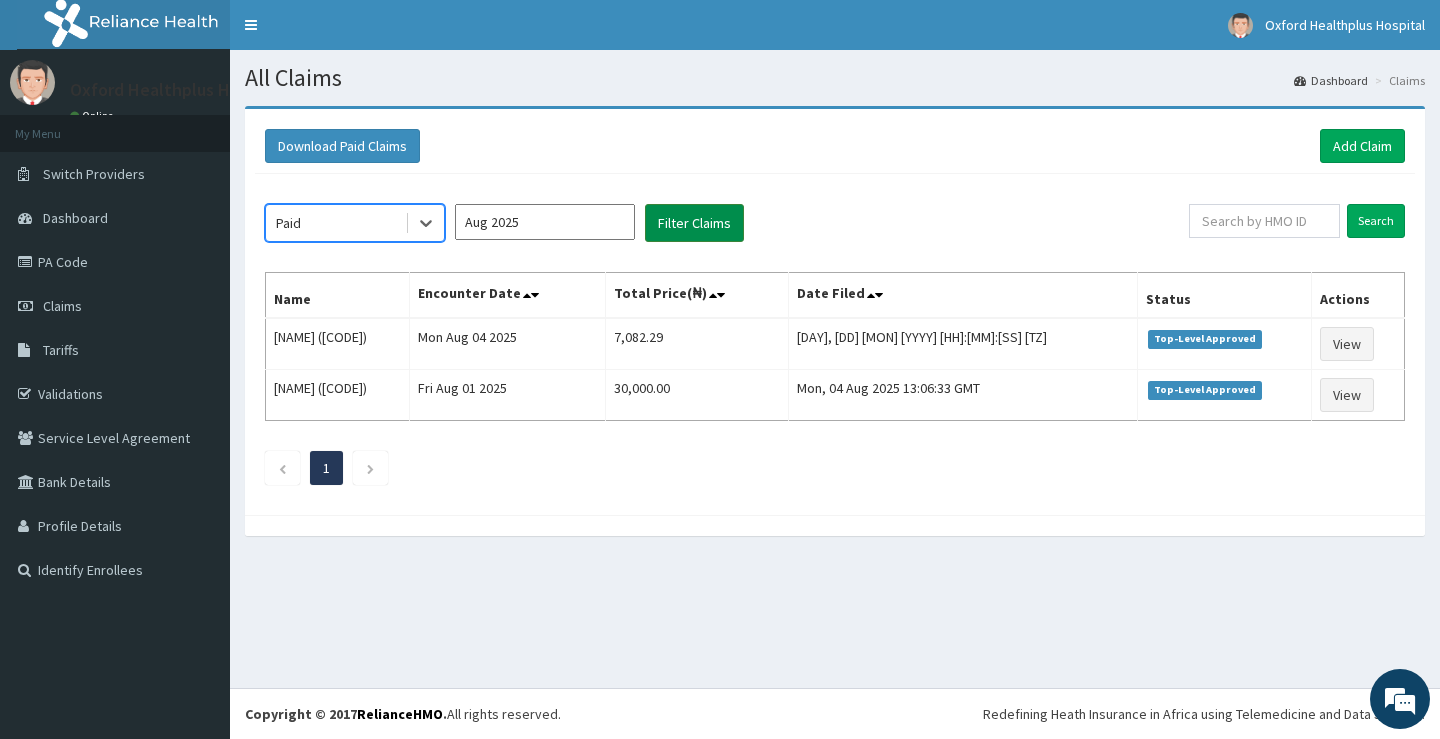 click on "Filter Claims" at bounding box center [694, 223] 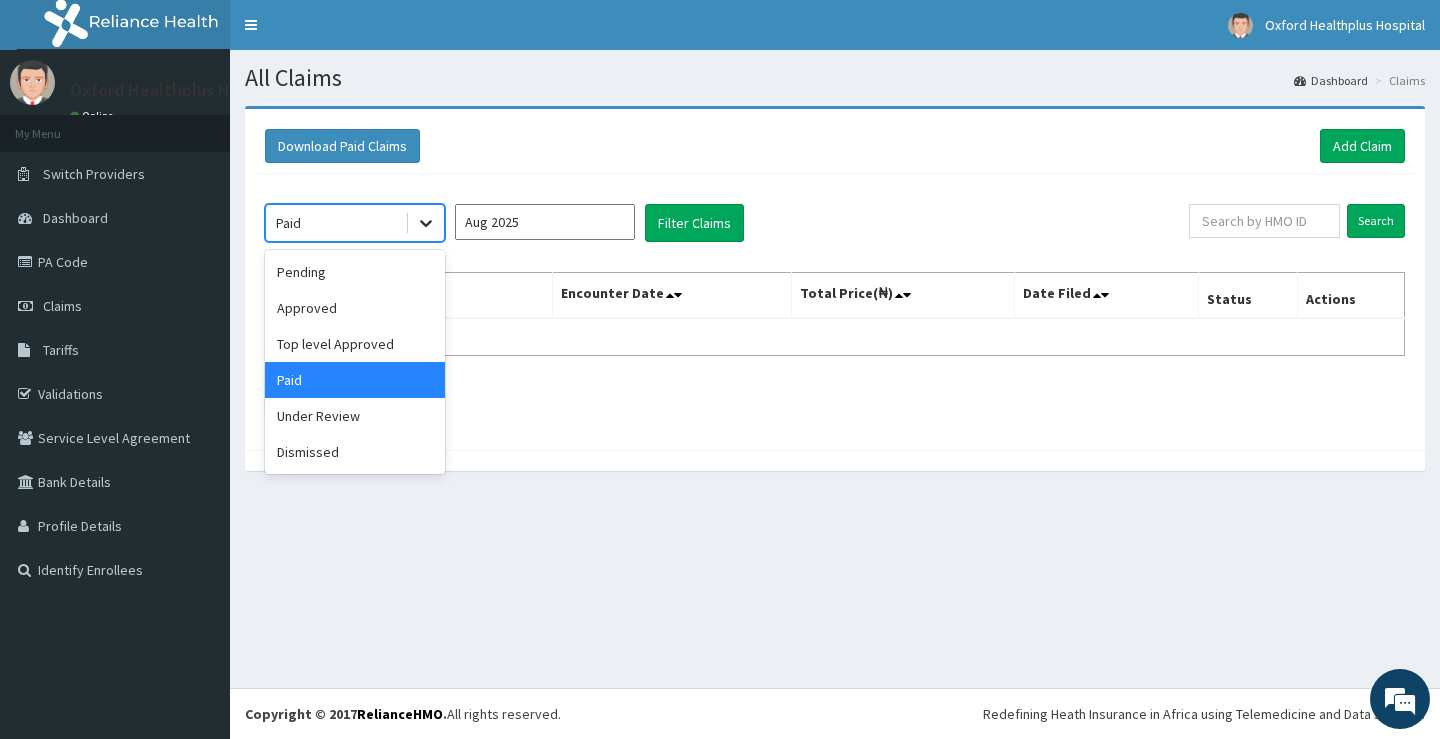 click 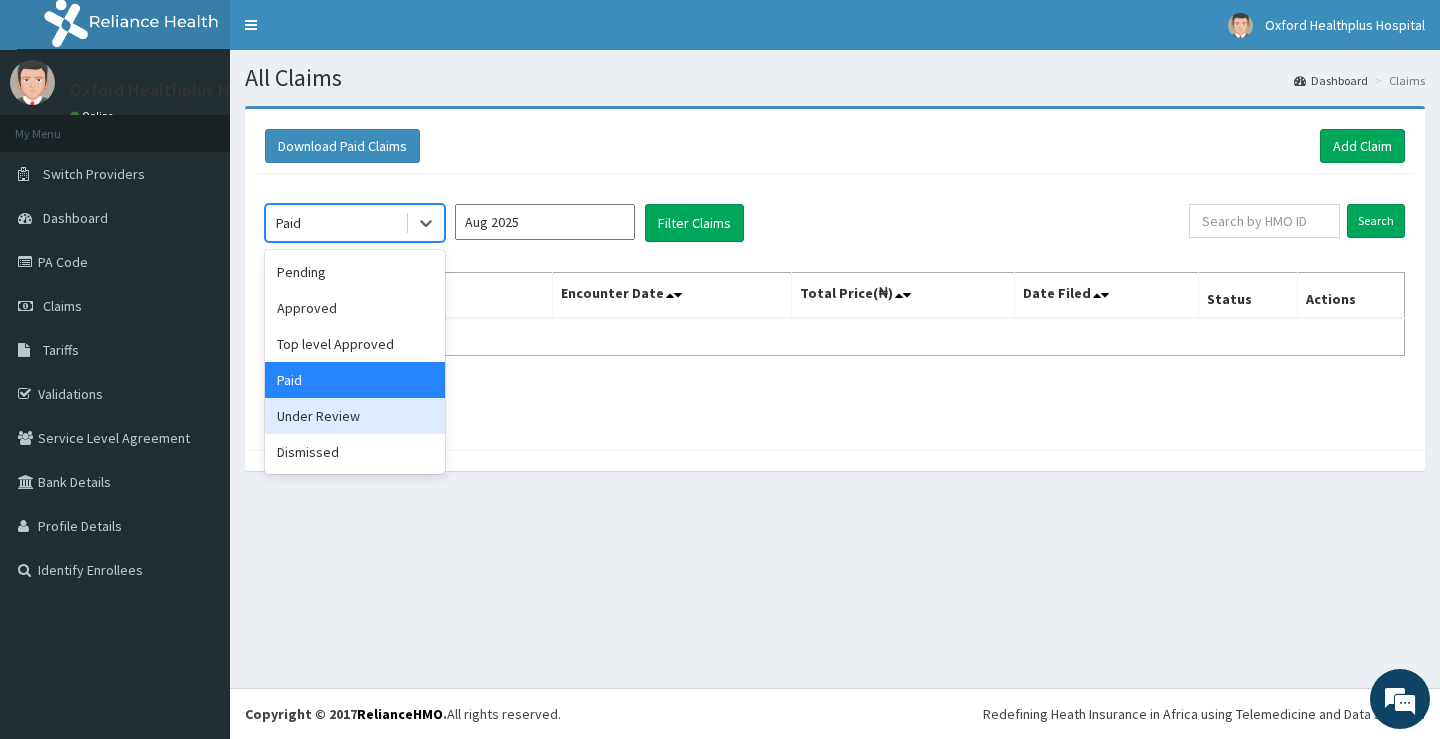click on "Under Review" at bounding box center [355, 416] 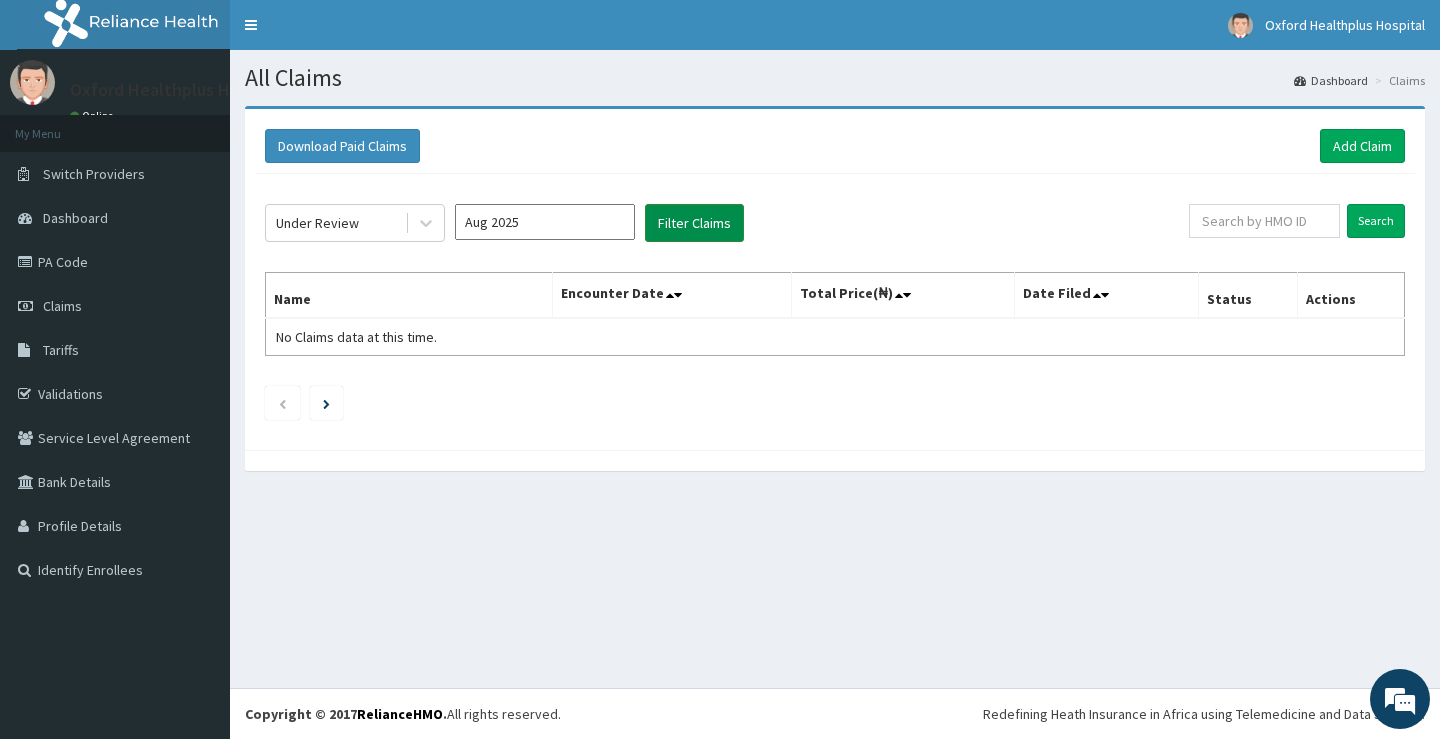 click on "Filter Claims" at bounding box center [694, 223] 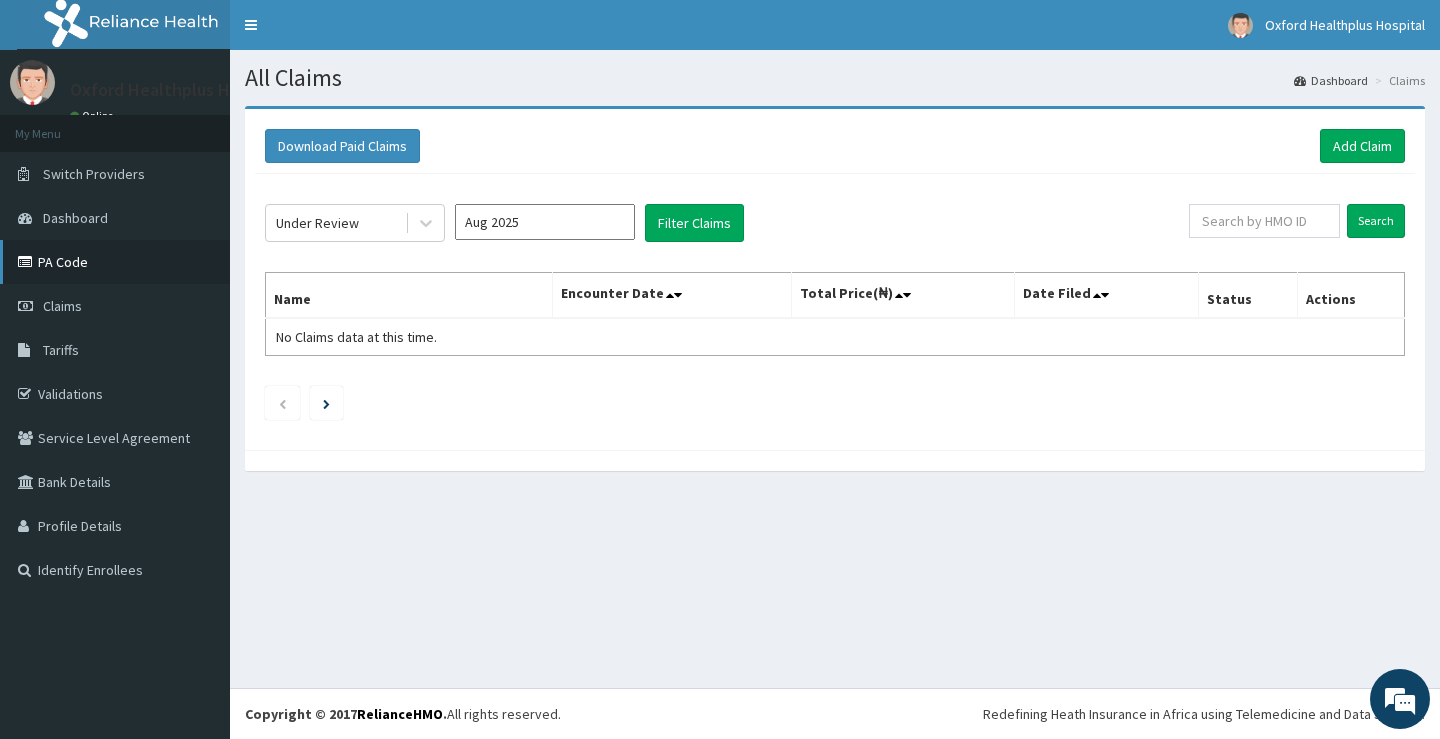 click on "PA Code" at bounding box center (115, 262) 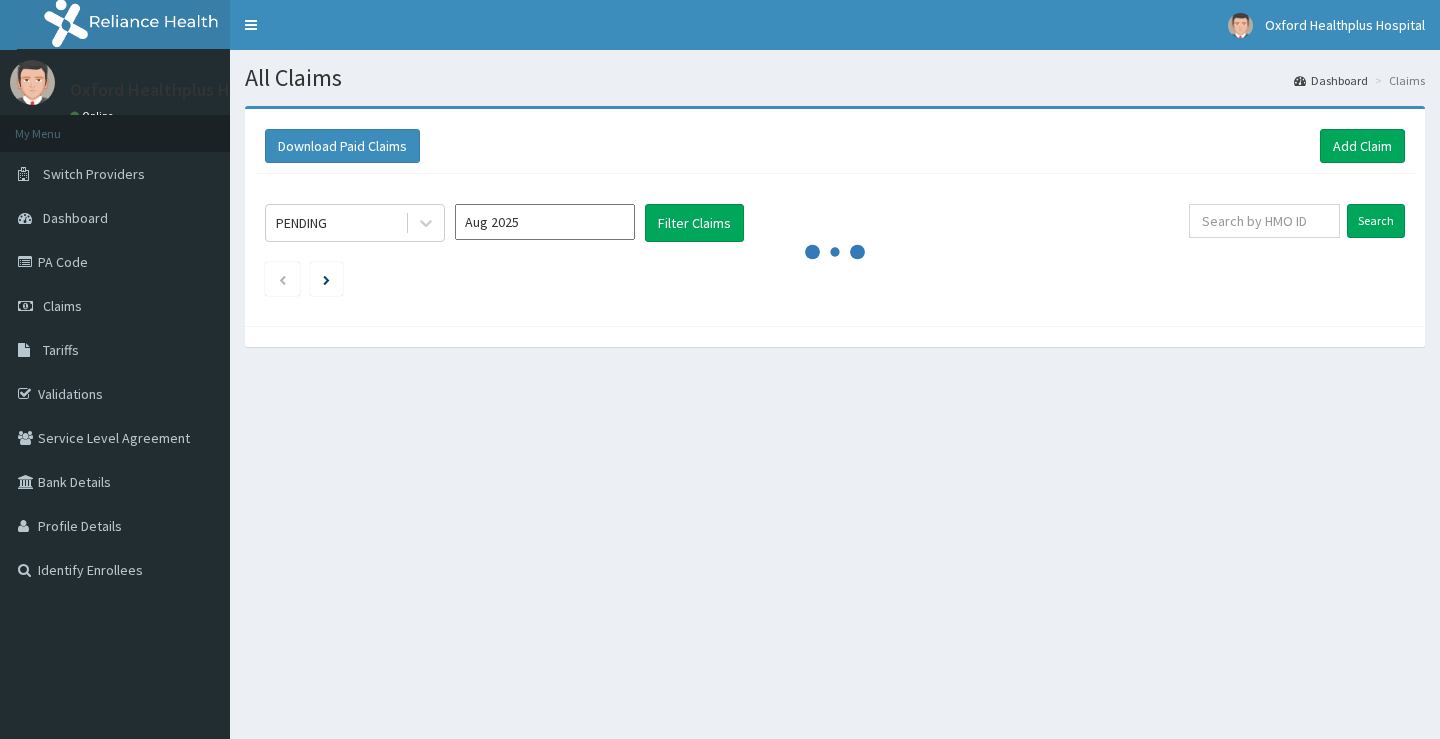 scroll, scrollTop: 0, scrollLeft: 0, axis: both 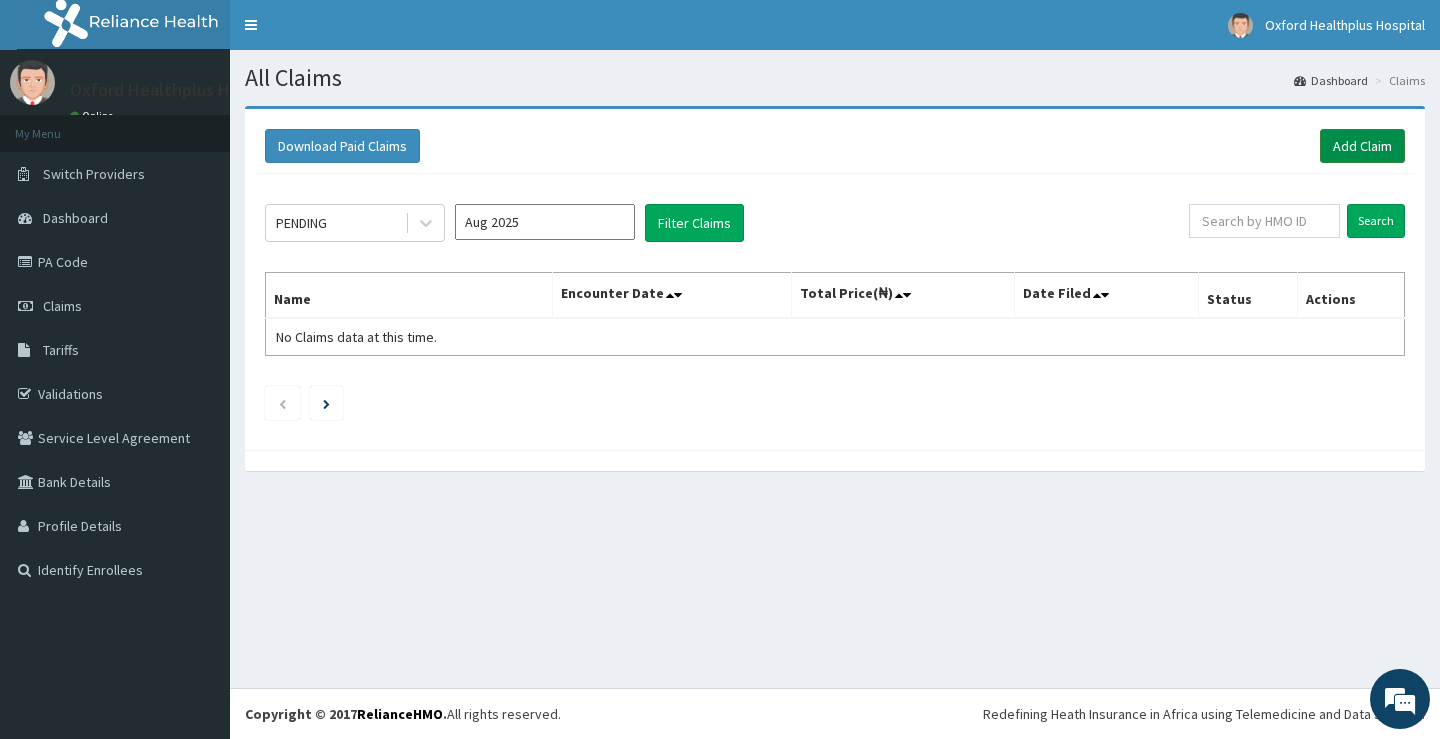 click on "Add Claim" at bounding box center (1362, 146) 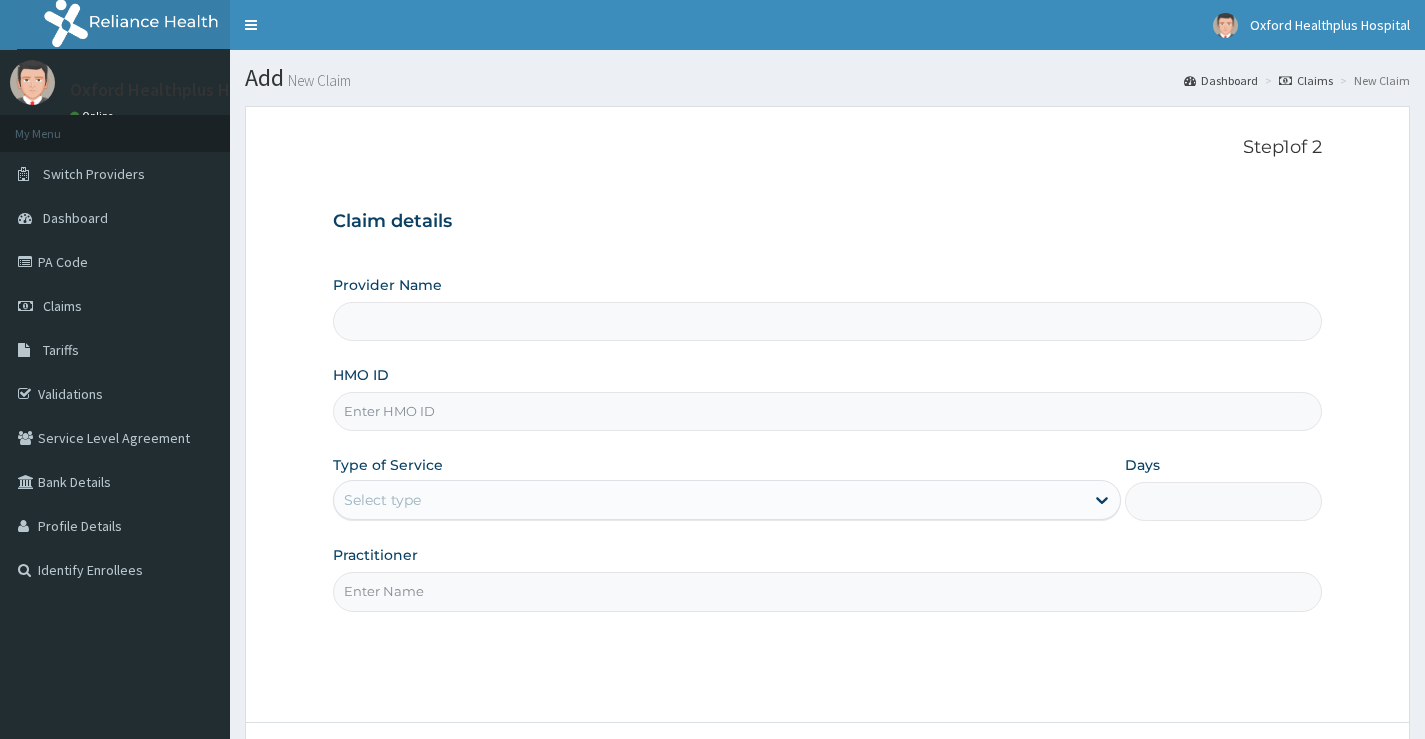 scroll, scrollTop: 0, scrollLeft: 0, axis: both 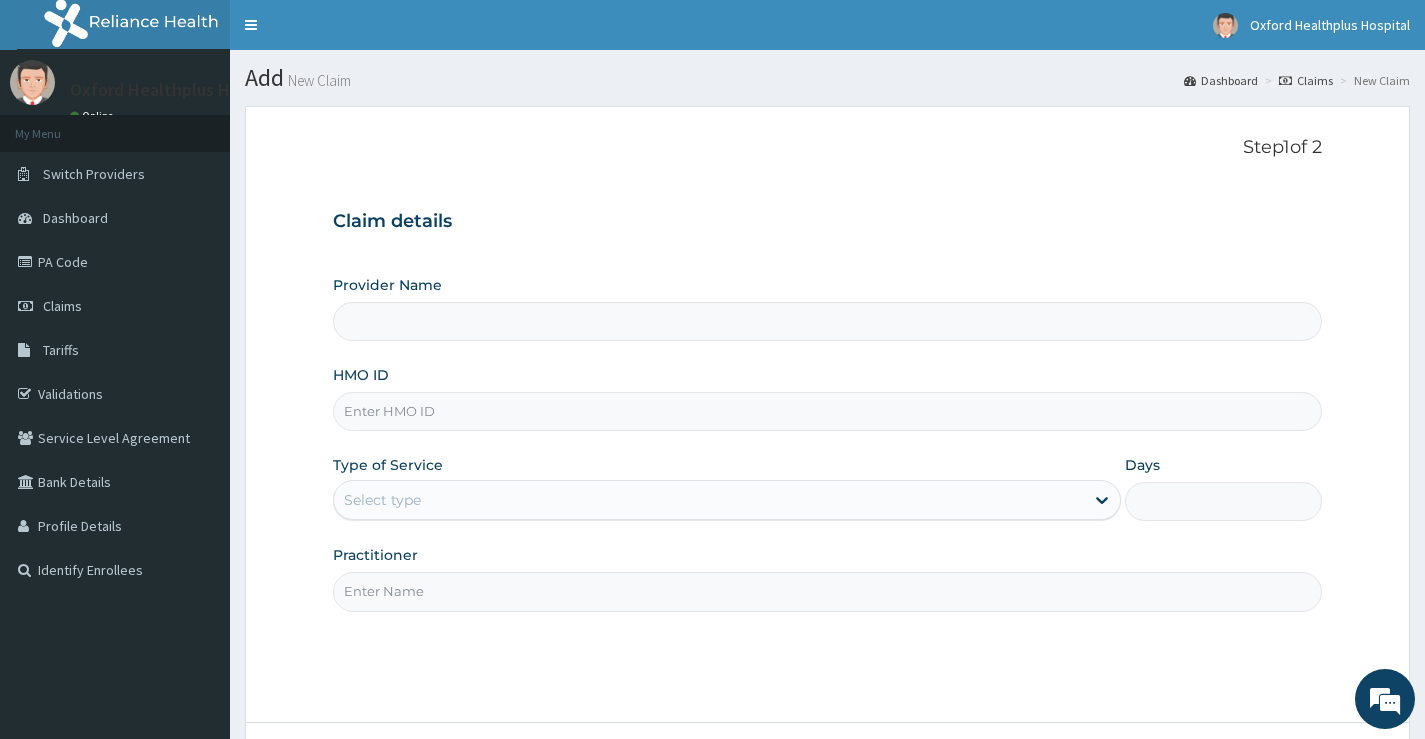 type on "Oxford Healthplus Hospital" 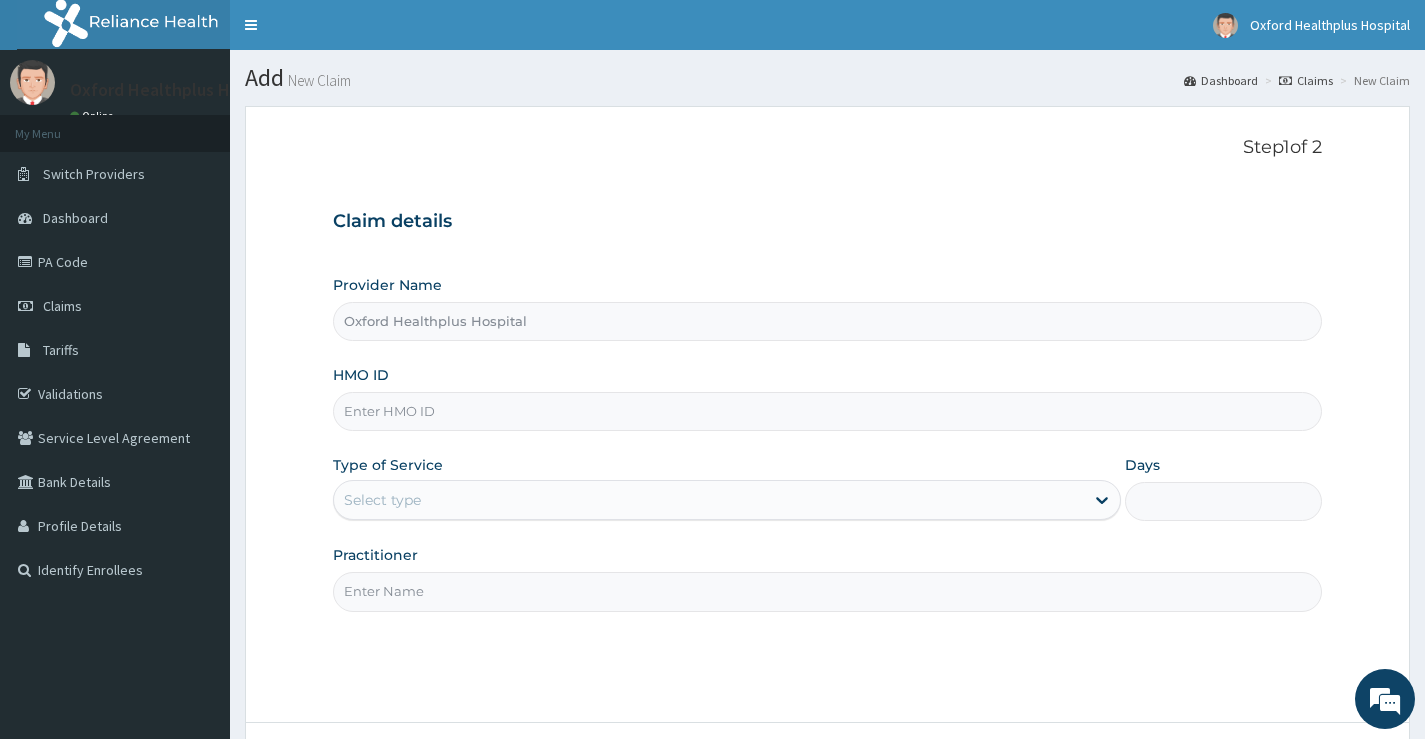 click on "HMO ID" at bounding box center (827, 411) 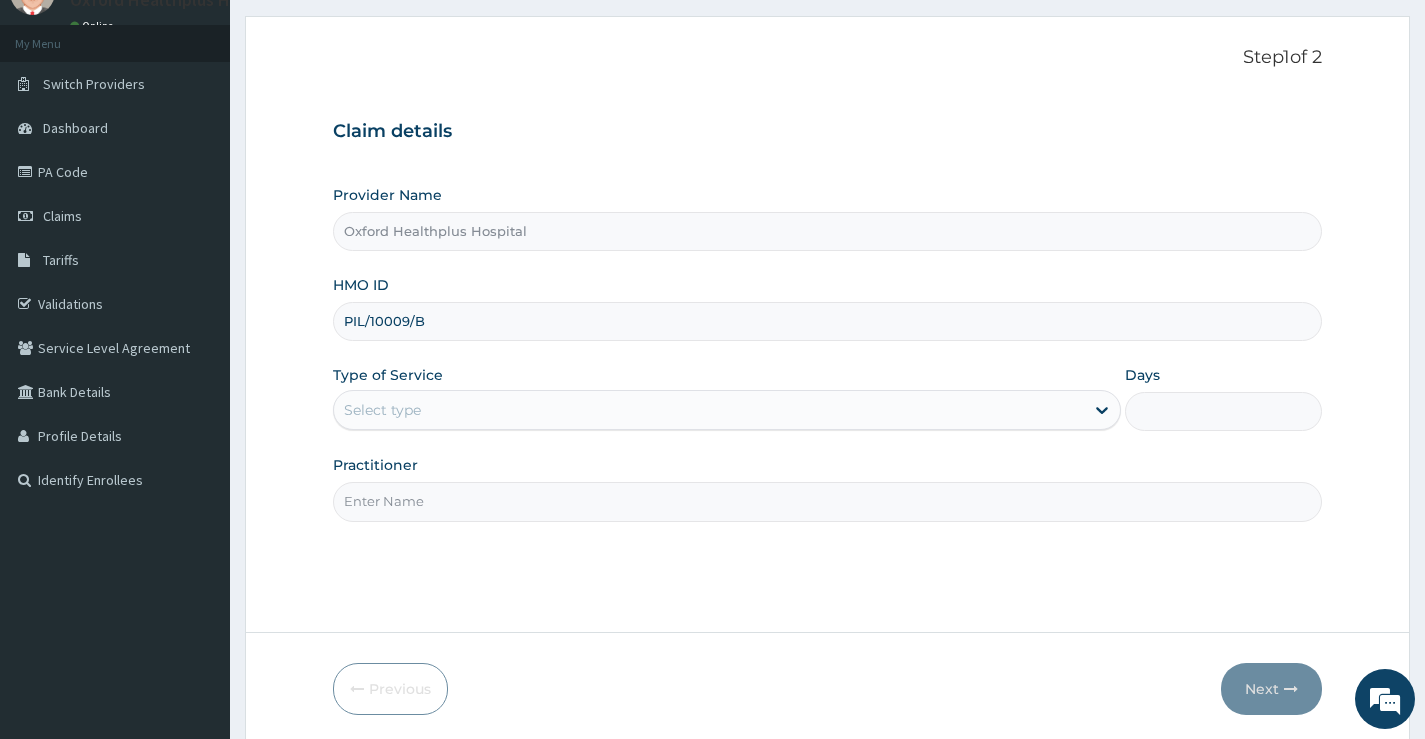 scroll, scrollTop: 163, scrollLeft: 0, axis: vertical 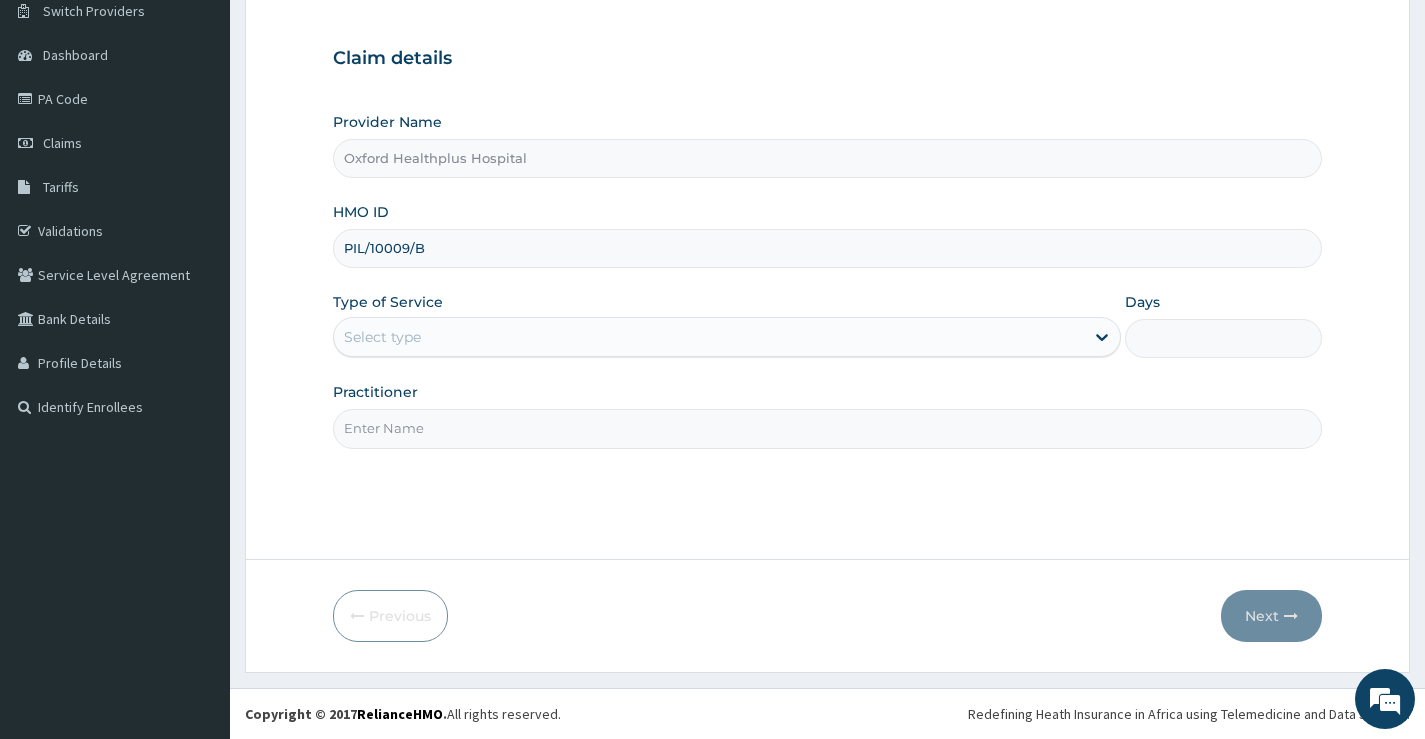 type on "PIL/10009/B" 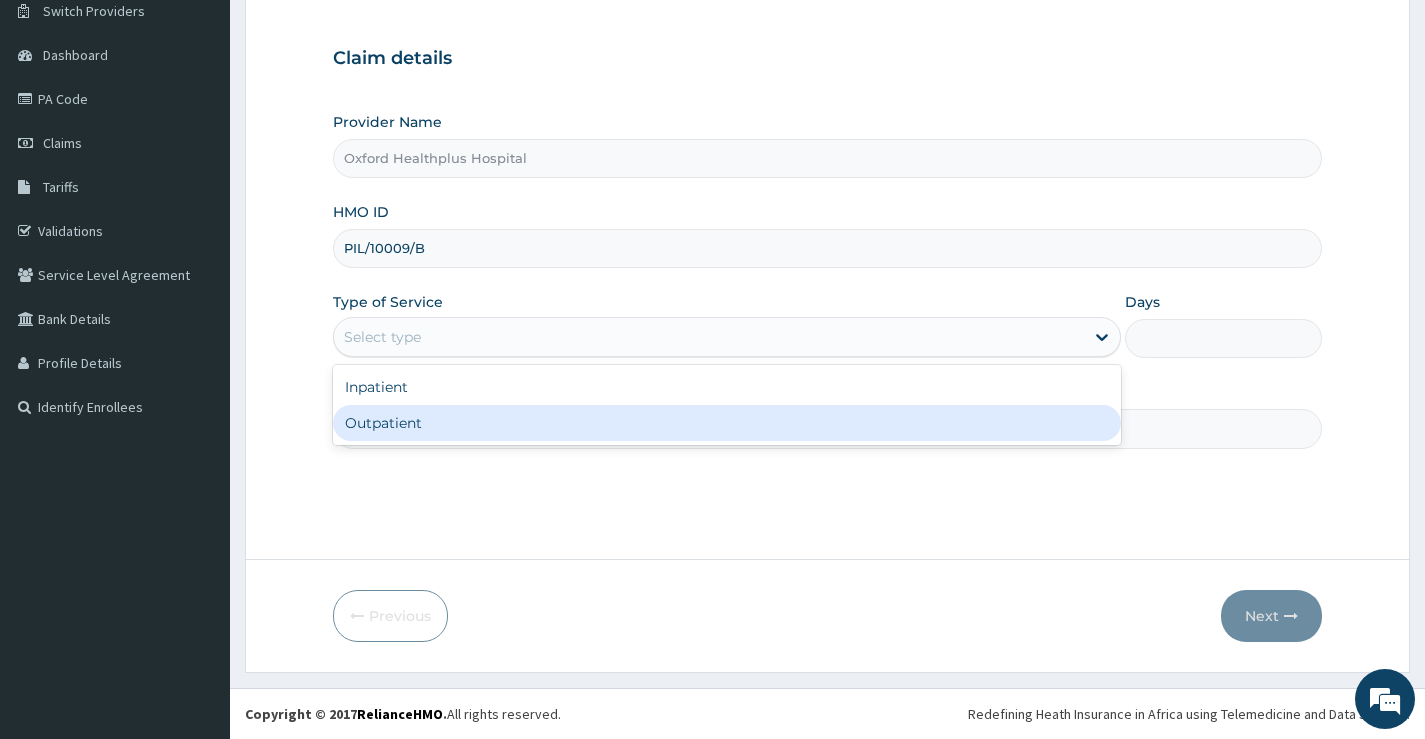 click on "Outpatient" at bounding box center [727, 423] 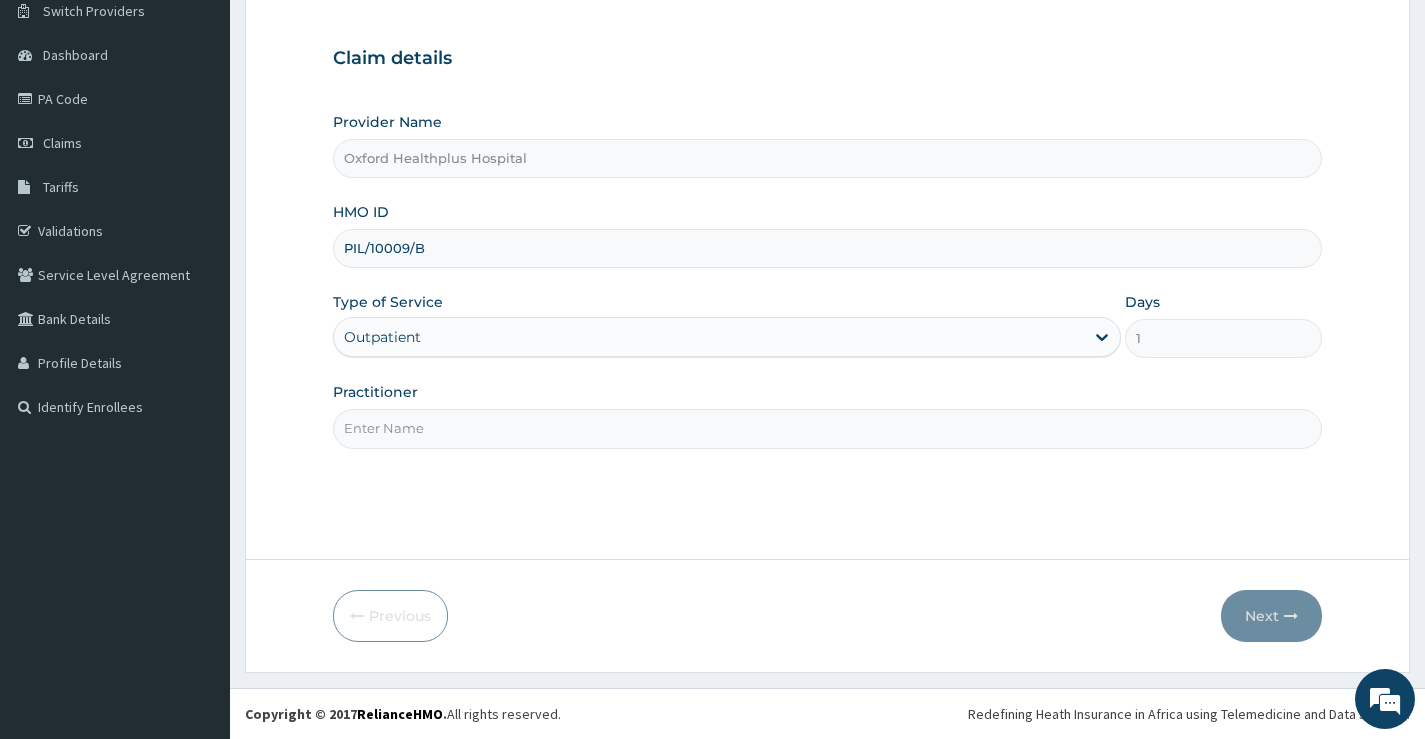 scroll, scrollTop: 0, scrollLeft: 0, axis: both 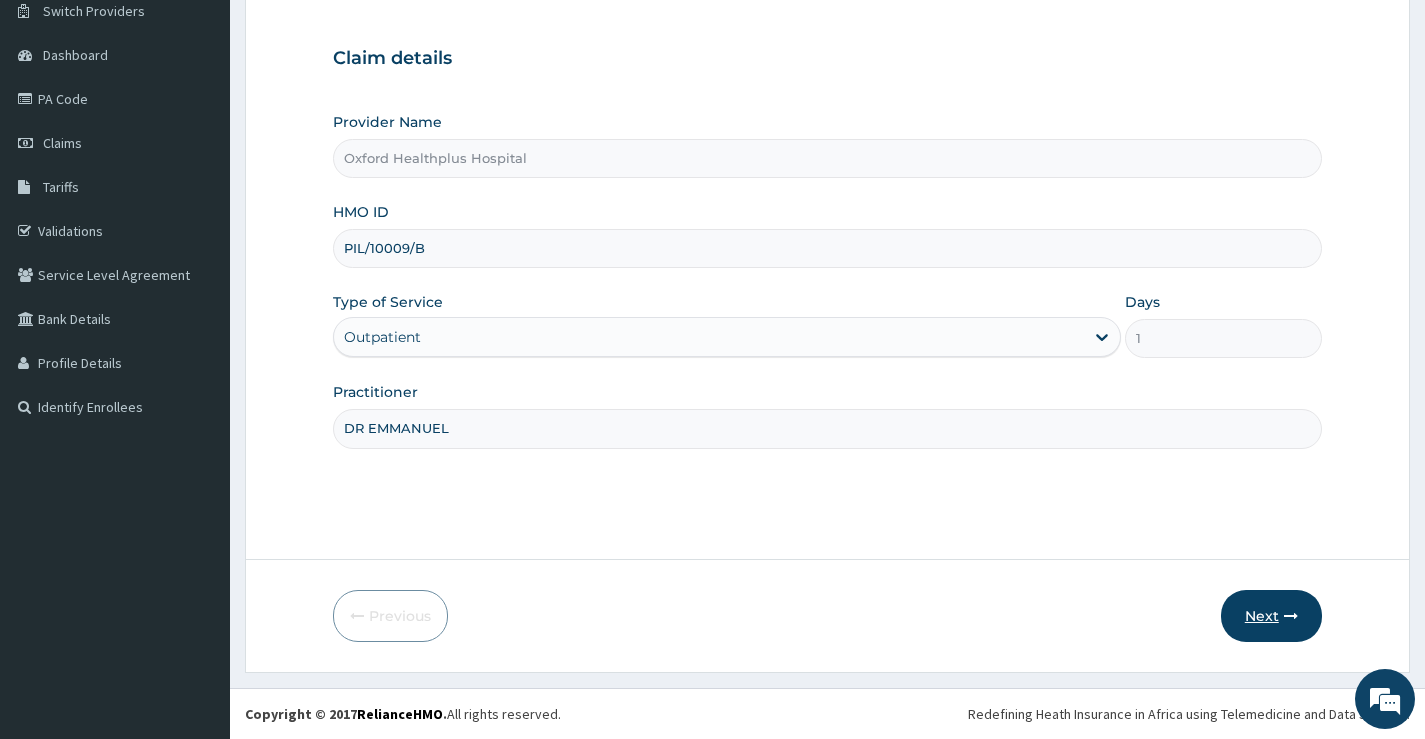 click at bounding box center (1291, 616) 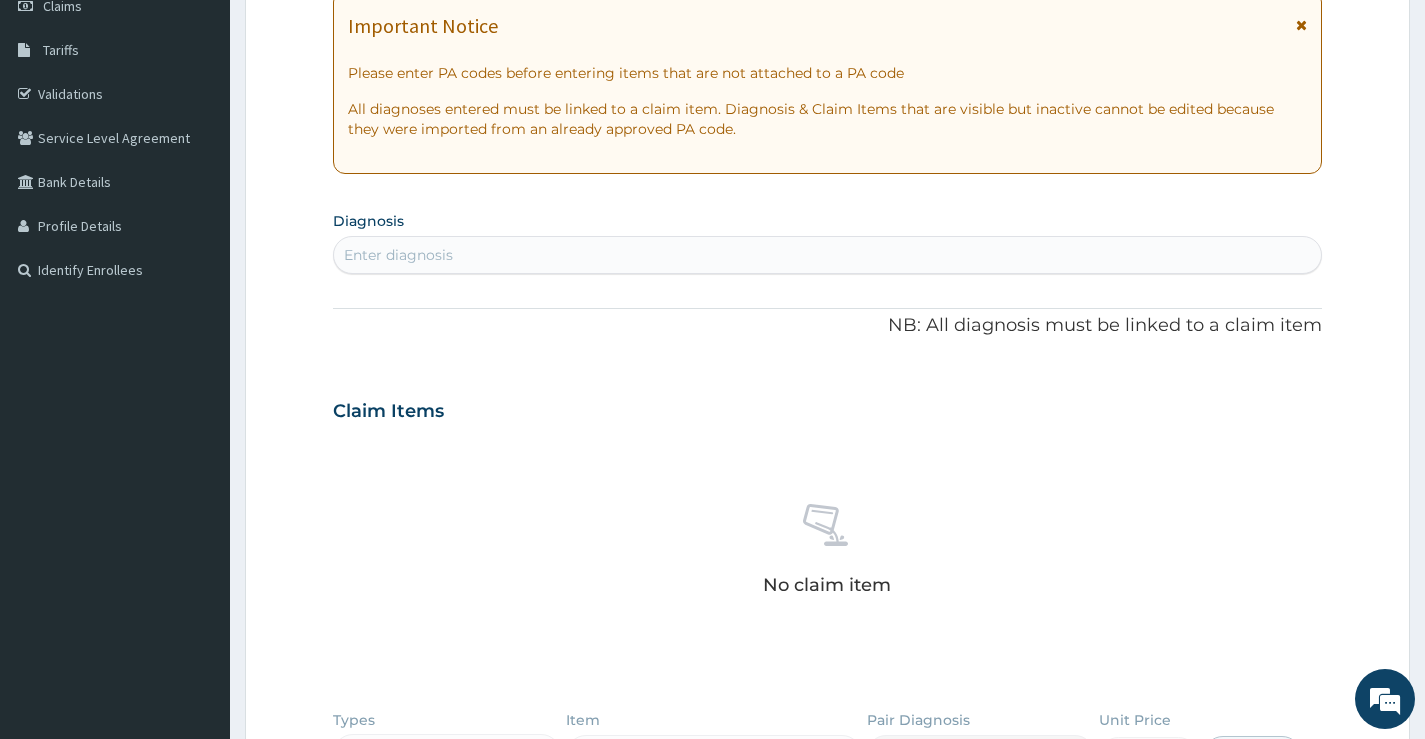 scroll, scrollTop: 0, scrollLeft: 0, axis: both 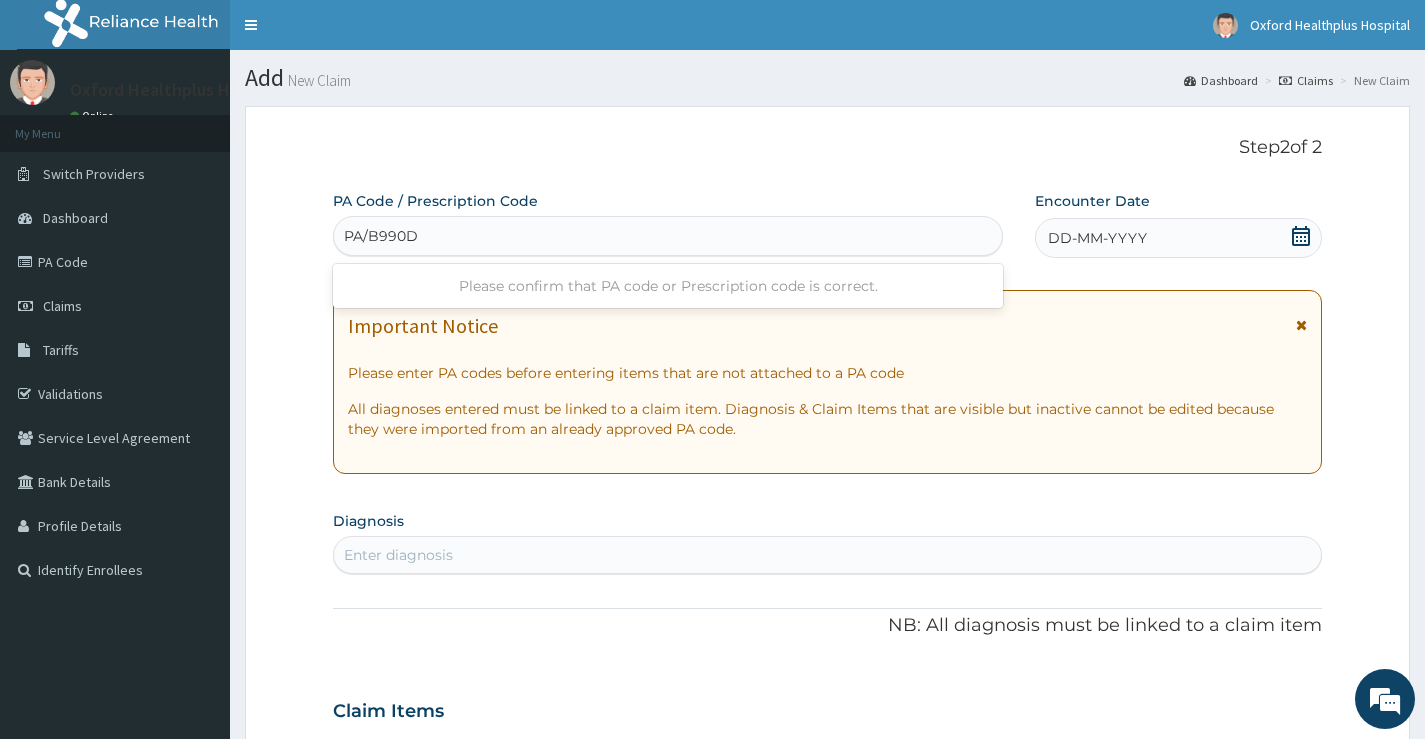 type on "PA/B990D7" 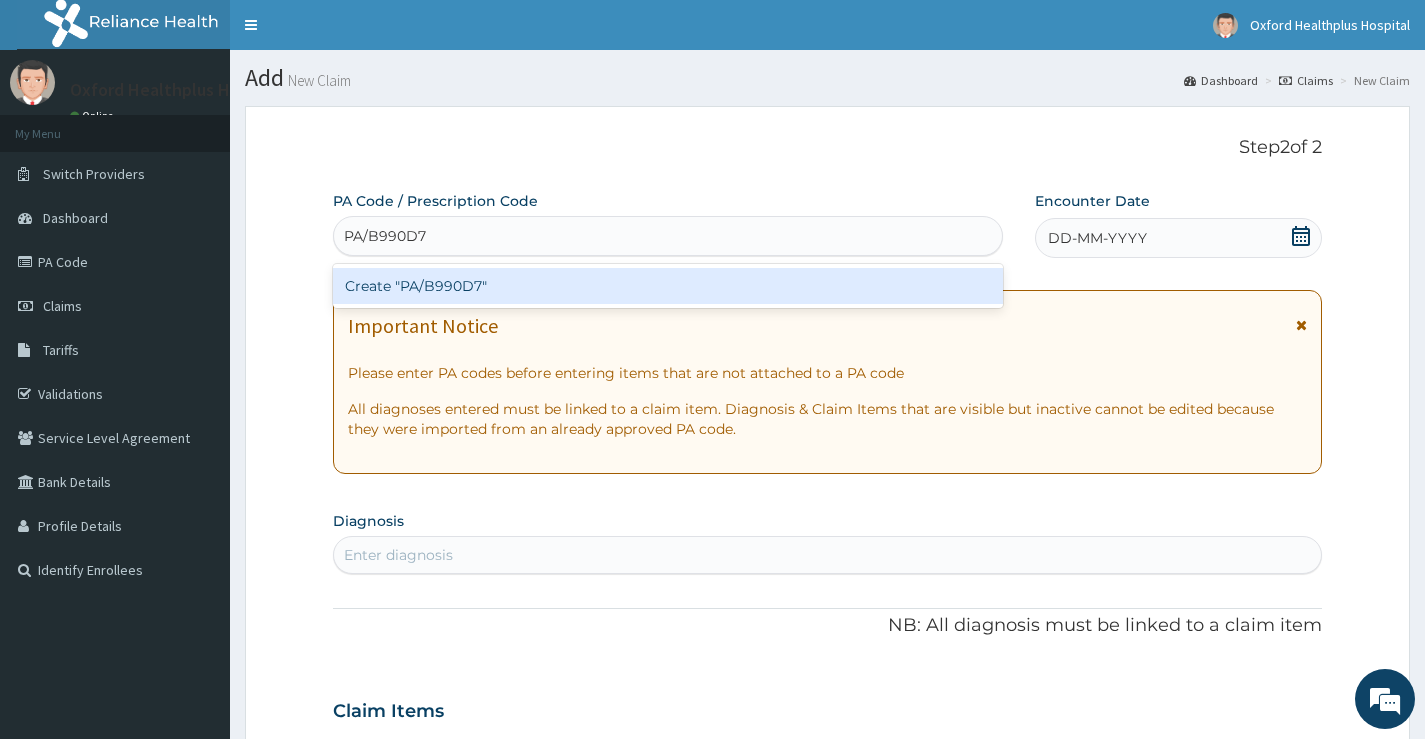 click on "Create "PA/B990D7"" at bounding box center (668, 286) 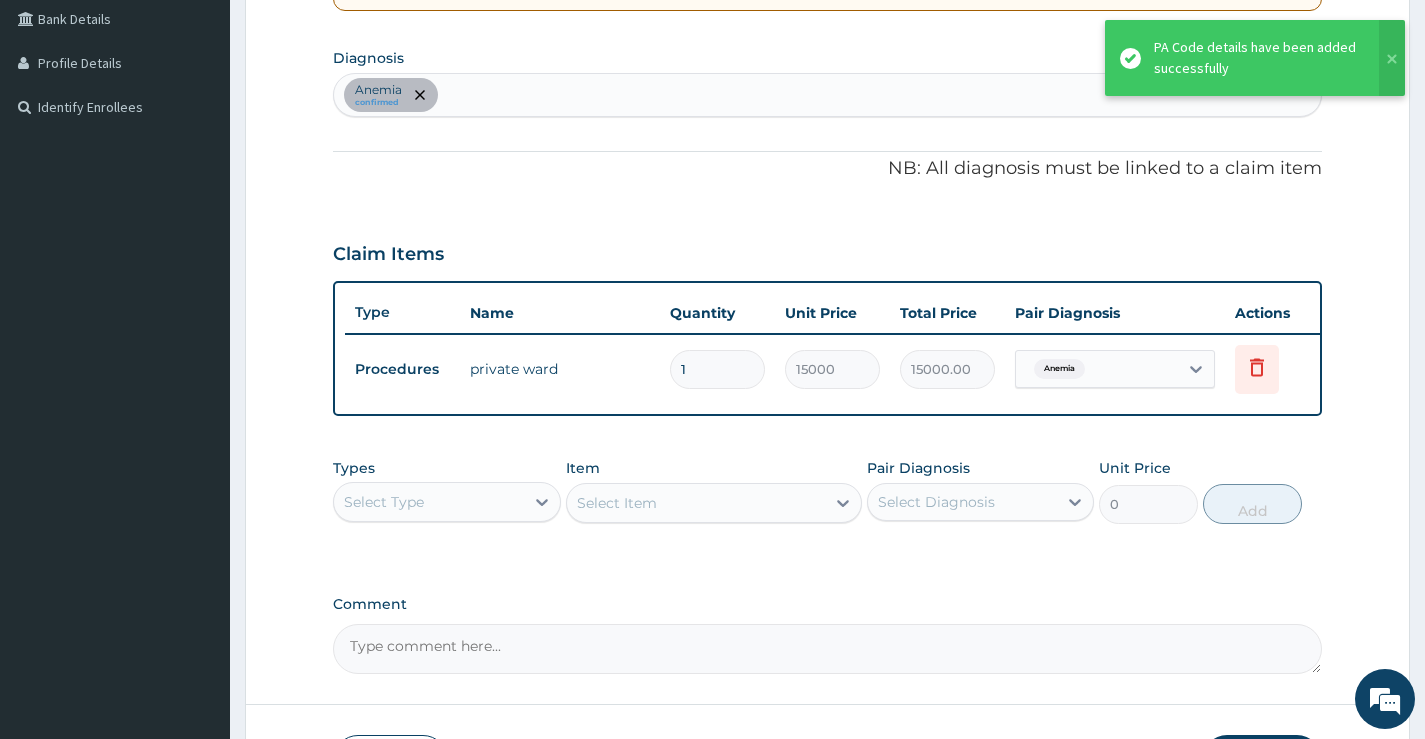 scroll, scrollTop: 0, scrollLeft: 0, axis: both 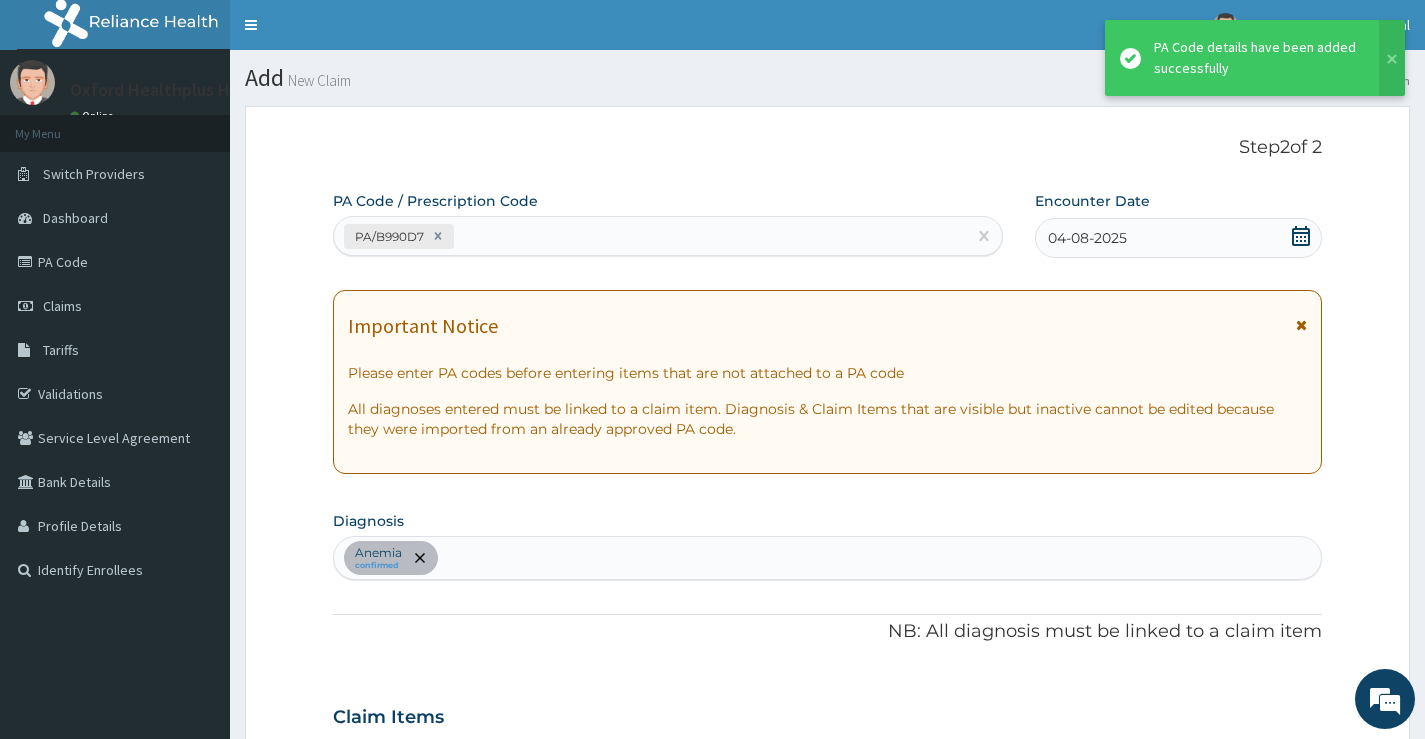 click on "04-08-2025" at bounding box center (1087, 238) 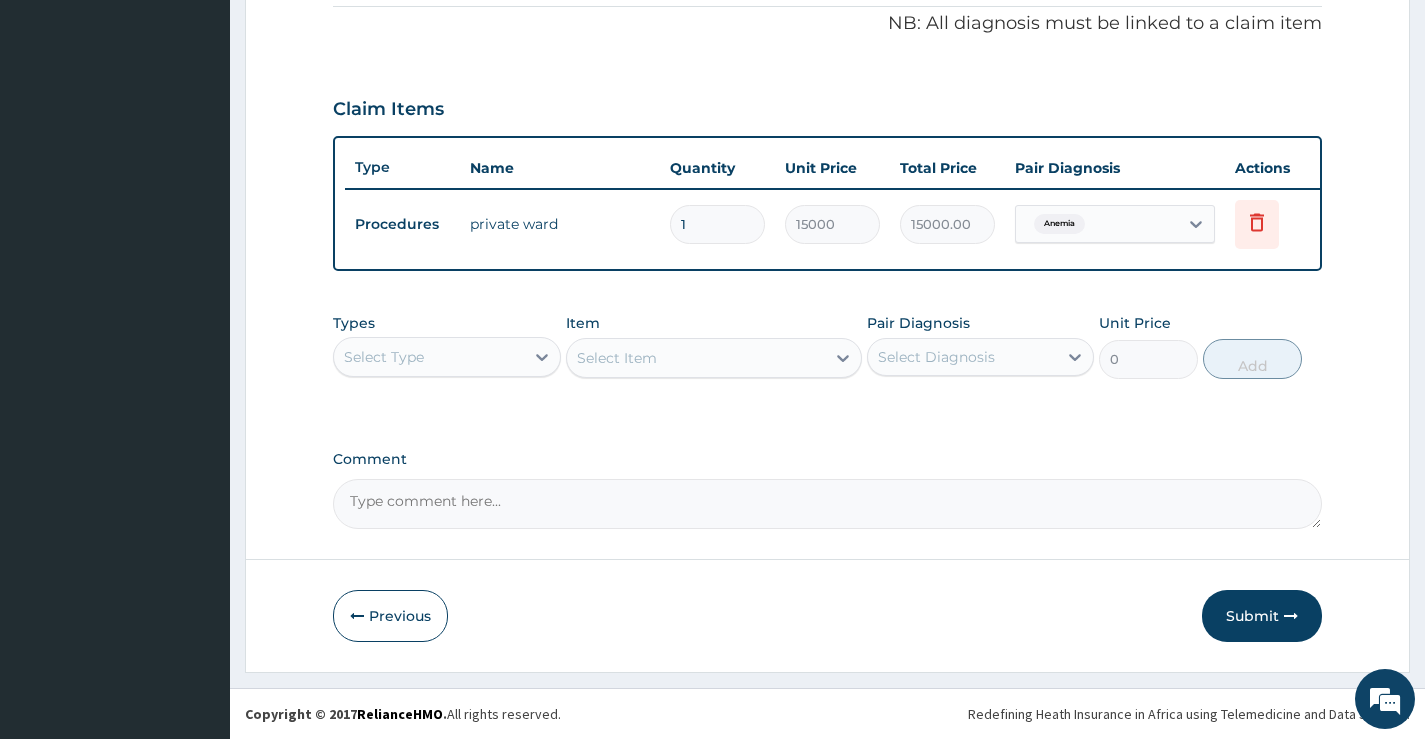 scroll, scrollTop: 623, scrollLeft: 0, axis: vertical 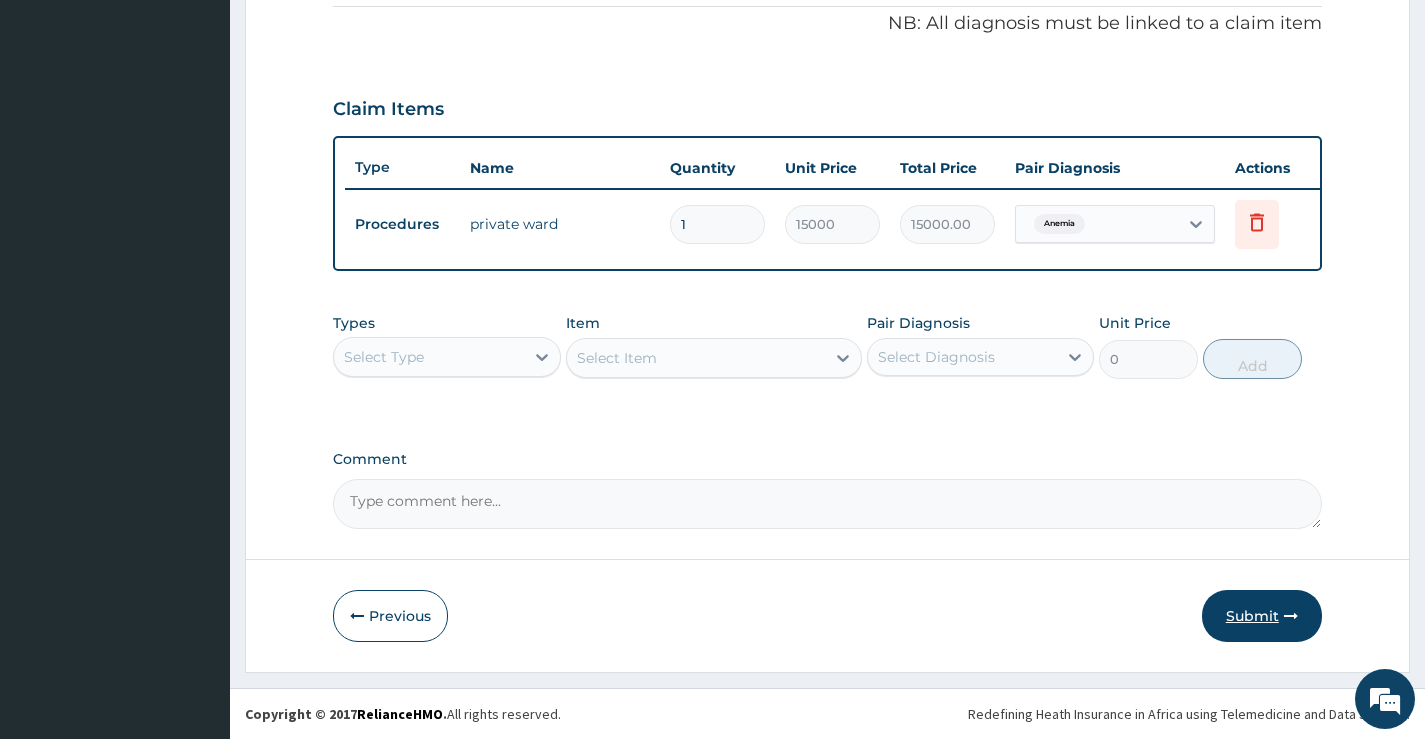 click on "Submit" at bounding box center (1262, 616) 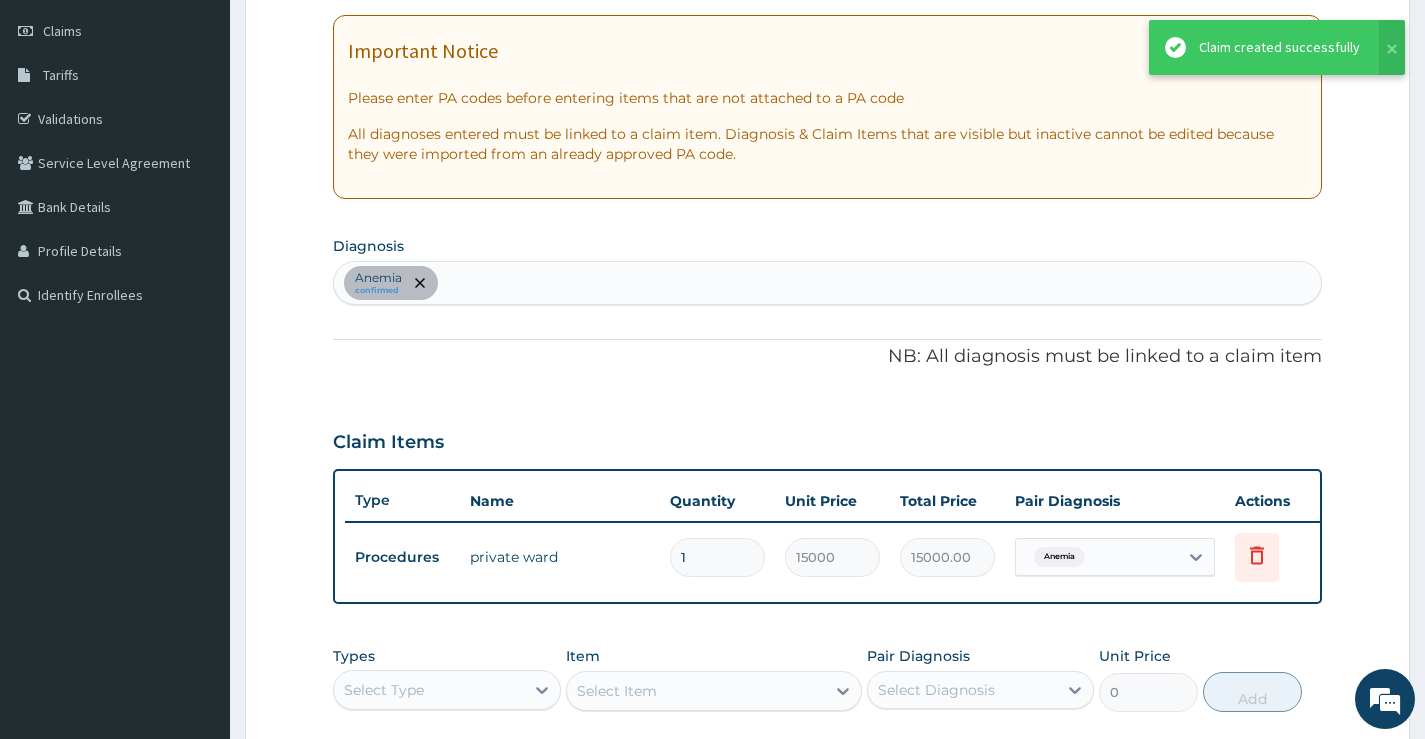 scroll, scrollTop: 0, scrollLeft: 0, axis: both 